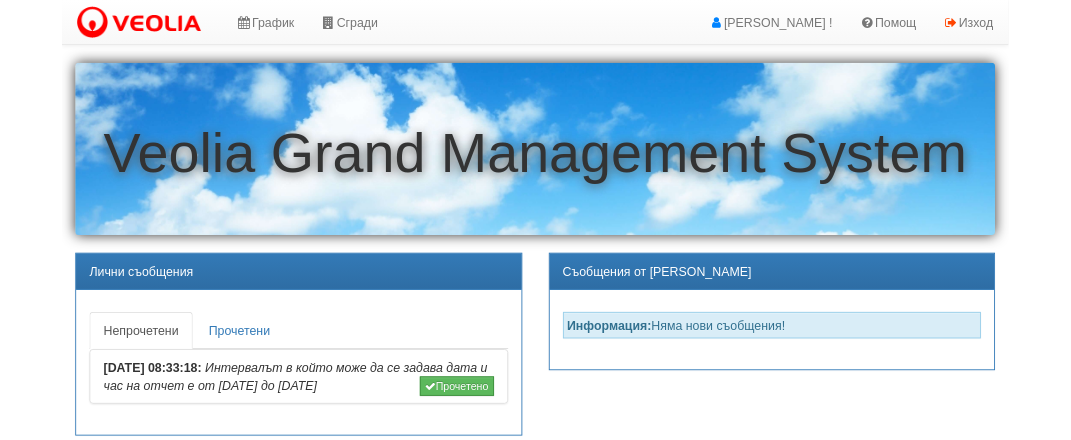 scroll, scrollTop: 0, scrollLeft: 0, axis: both 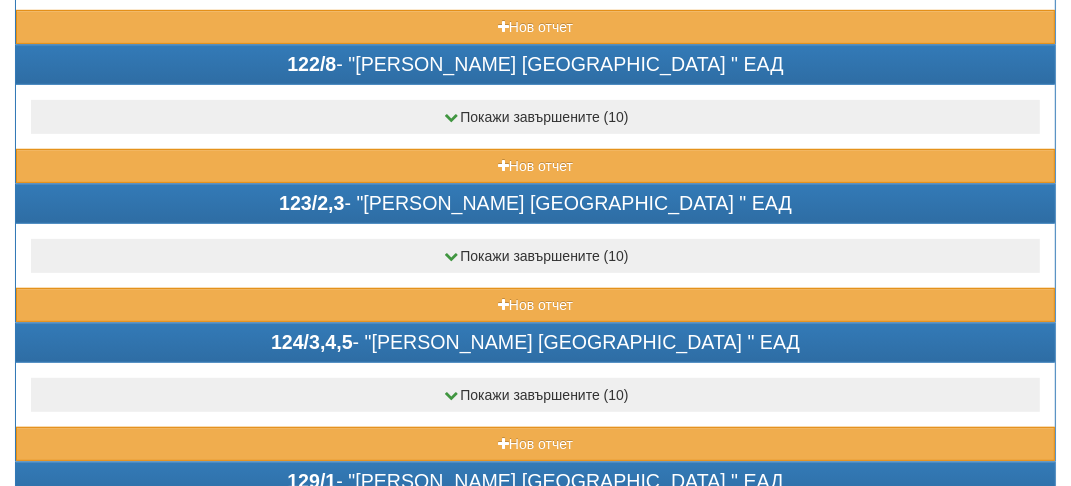 click on "122/8  - "ВЕОЛИЯ ЕНЕРДЖИ ВАРНА " ЕАД
Покажи завършените (10)
Завършен
Дата на отчет:
30/06/2025 13:14:00
Завършен
Дата на отчет:
29/05/2025 08:43:00
Завършен" at bounding box center (535, 114) 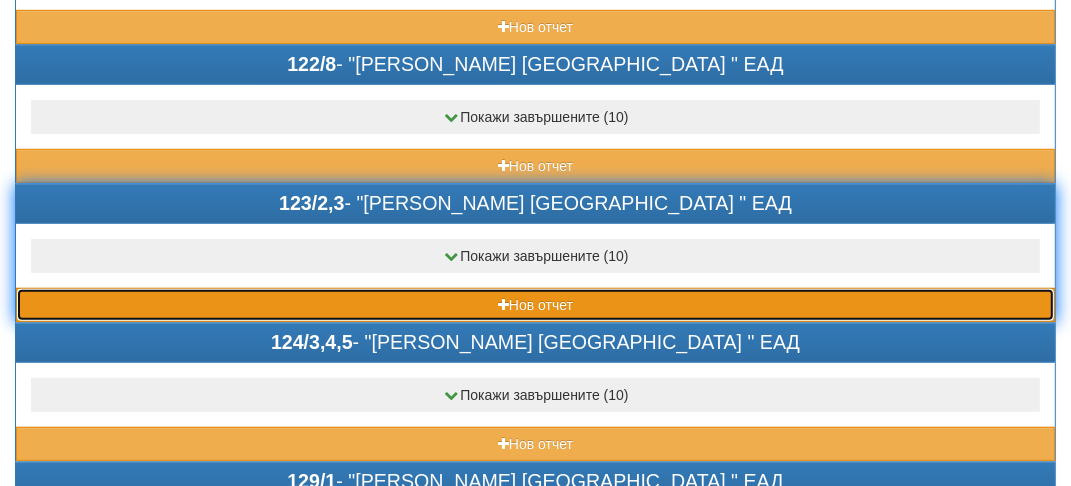 click on "Нов отчет" at bounding box center [535, 305] 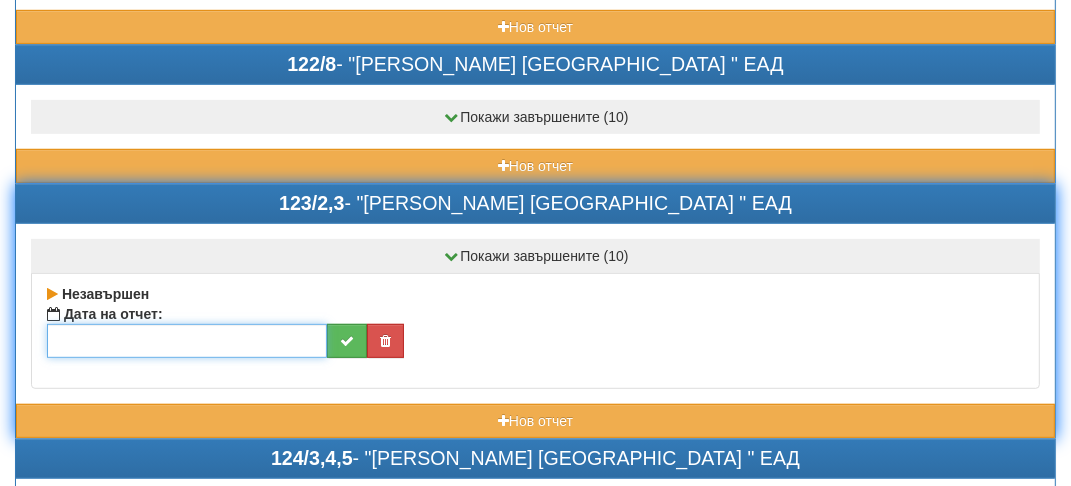 click at bounding box center [187, 341] 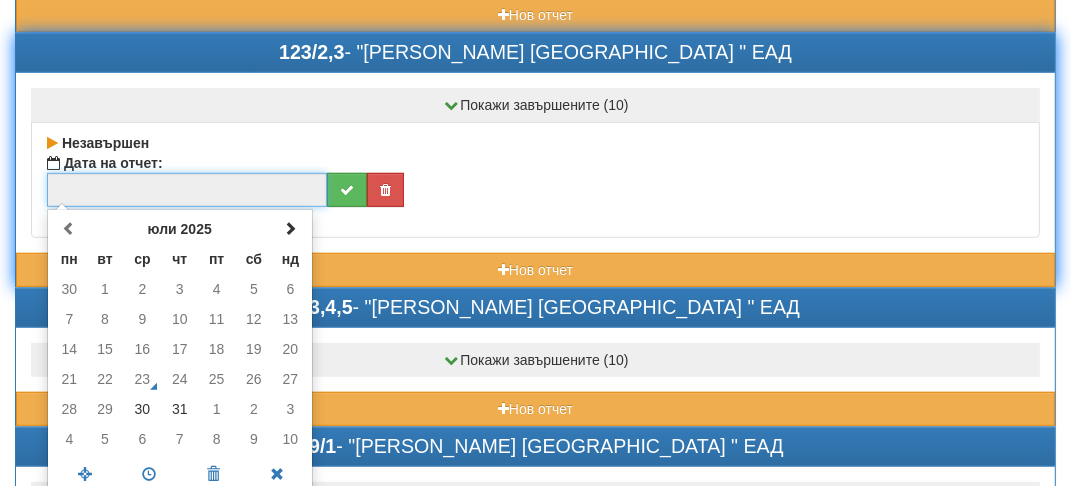 scroll, scrollTop: 849, scrollLeft: 0, axis: vertical 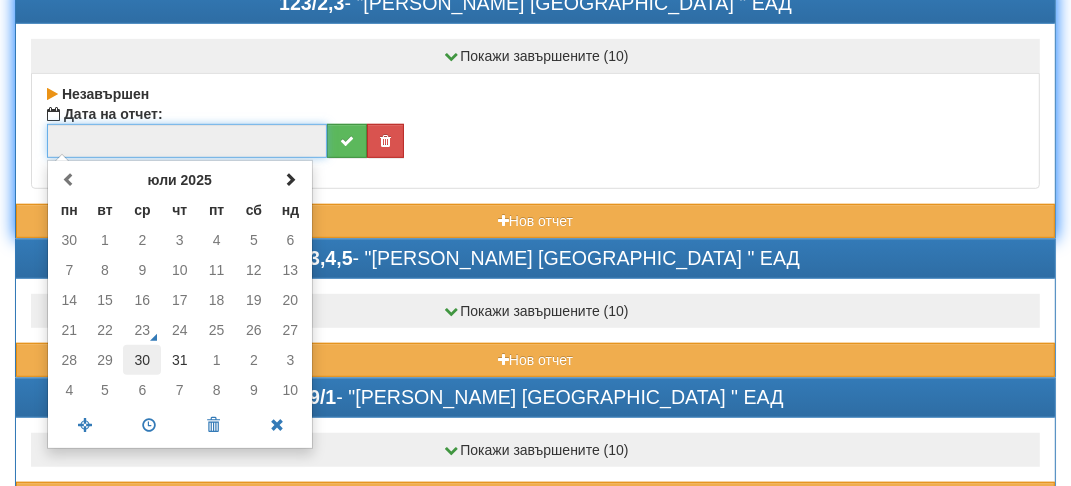 click on "30" at bounding box center (142, 360) 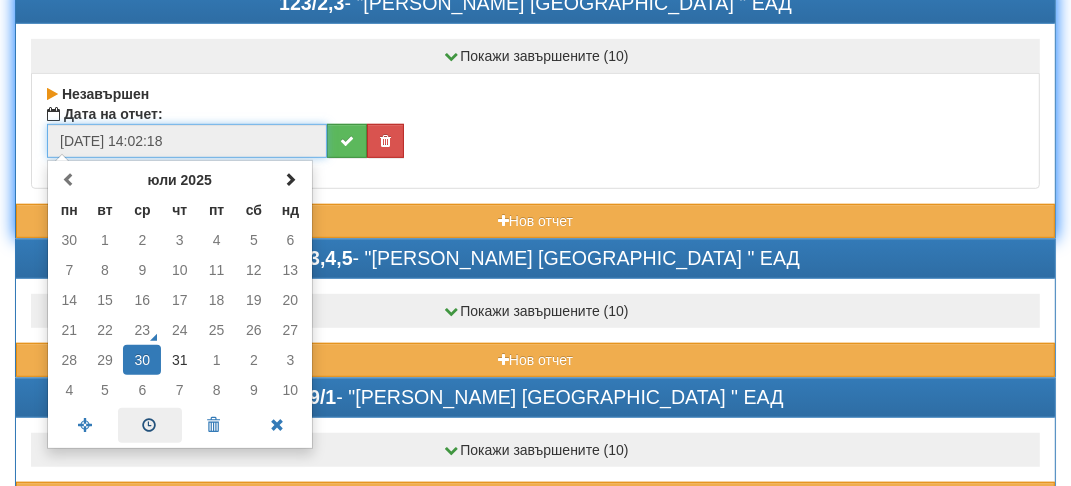 click at bounding box center [150, 425] 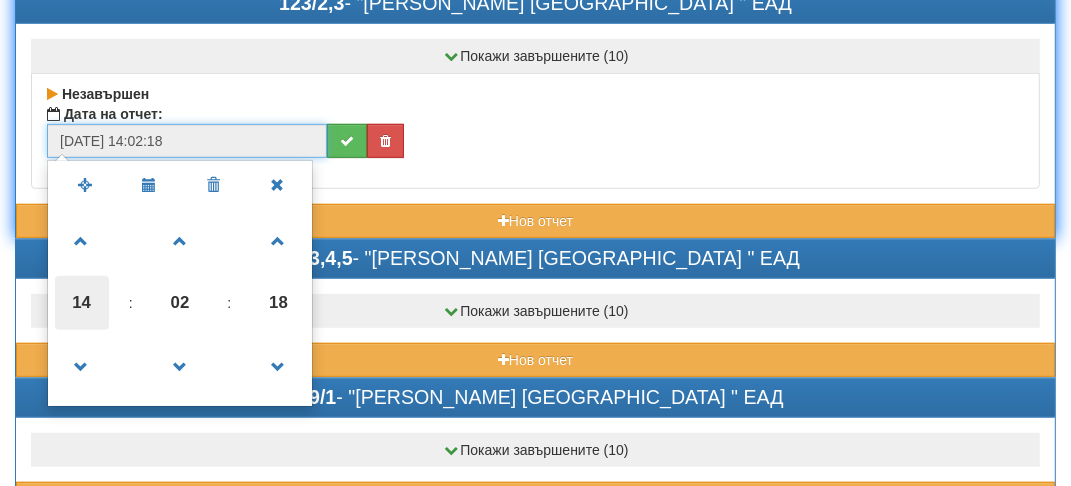 click on "14" at bounding box center [82, 303] 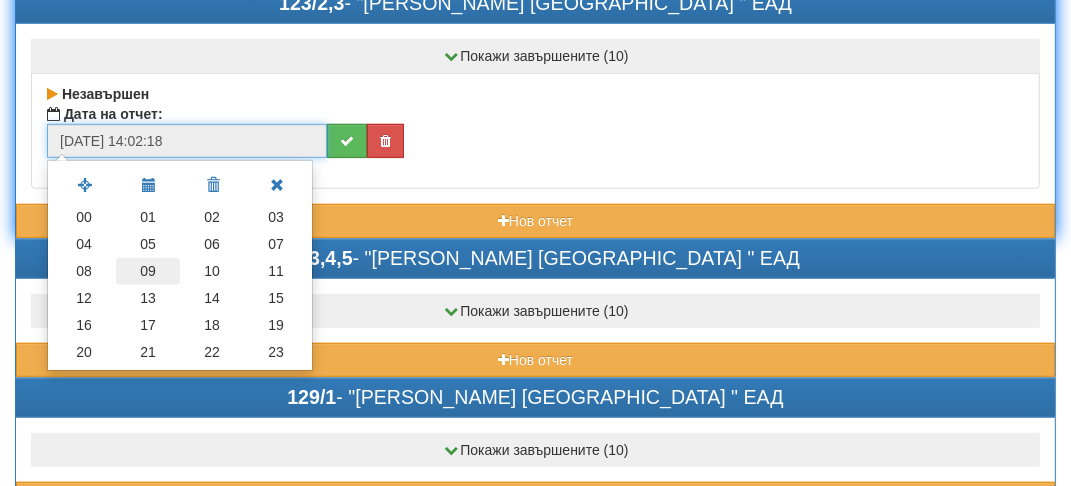 click on "09" at bounding box center [148, 271] 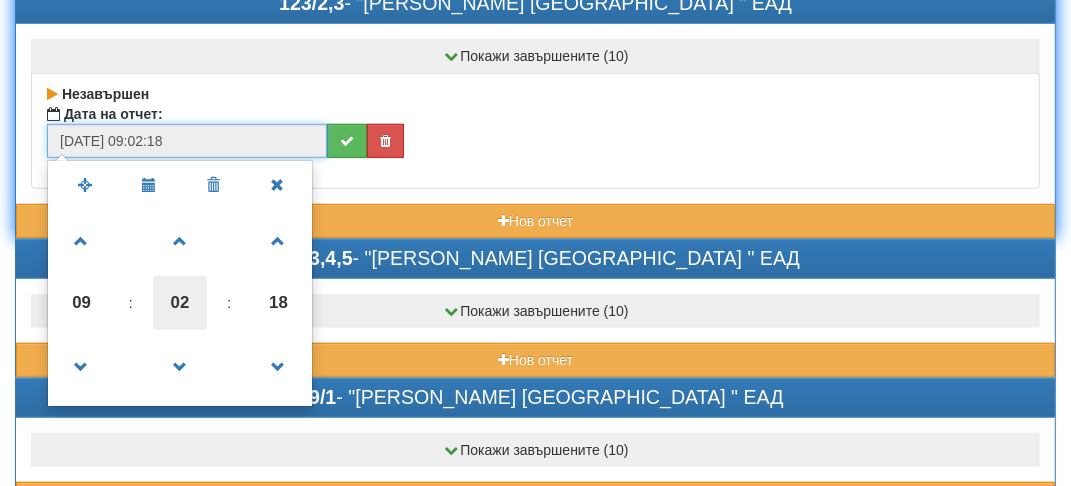 click on "02" at bounding box center (180, 303) 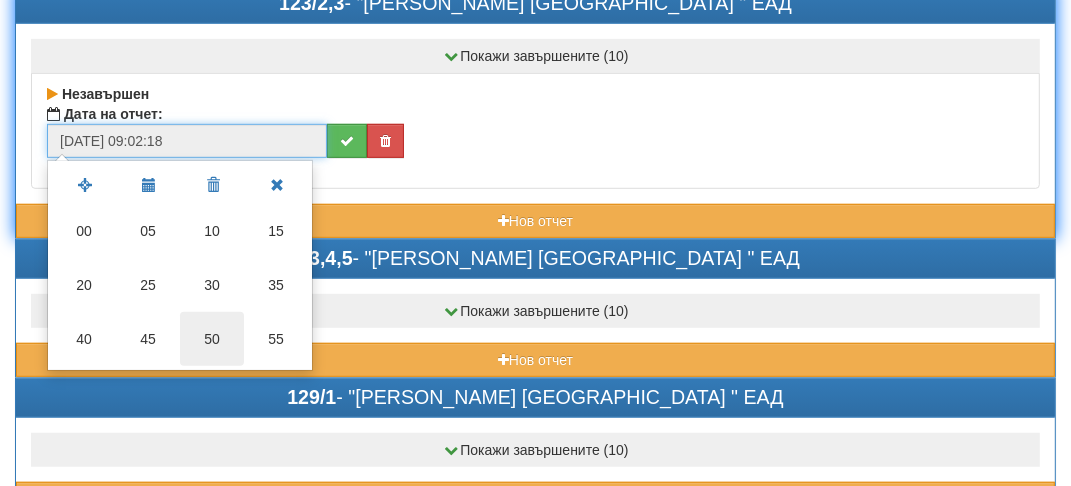 click on "50" at bounding box center (212, 339) 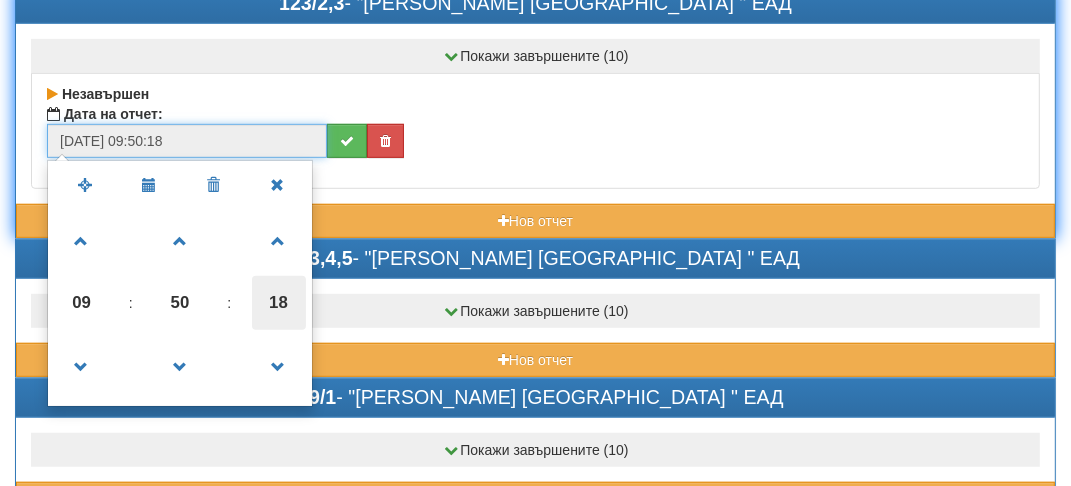 click on "18" at bounding box center (279, 303) 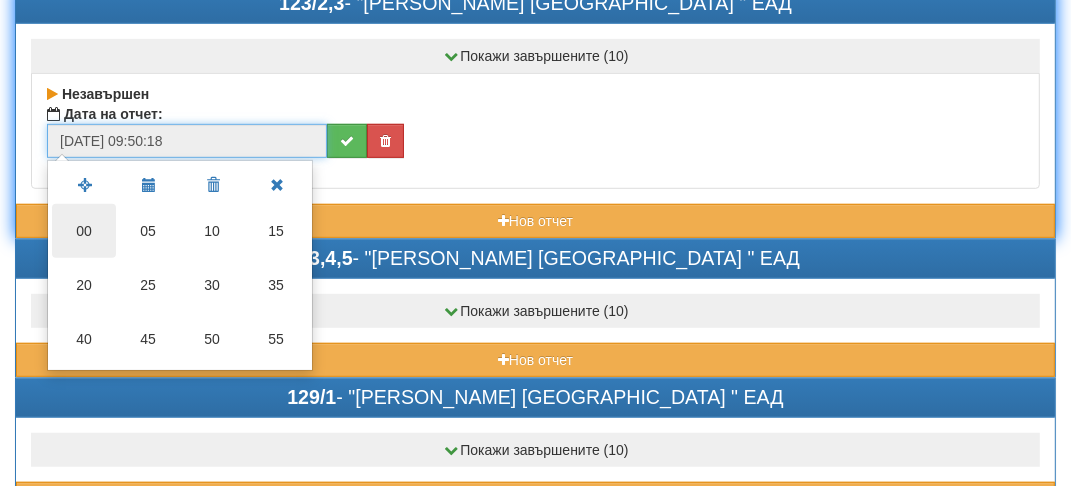 click on "00" at bounding box center [84, 231] 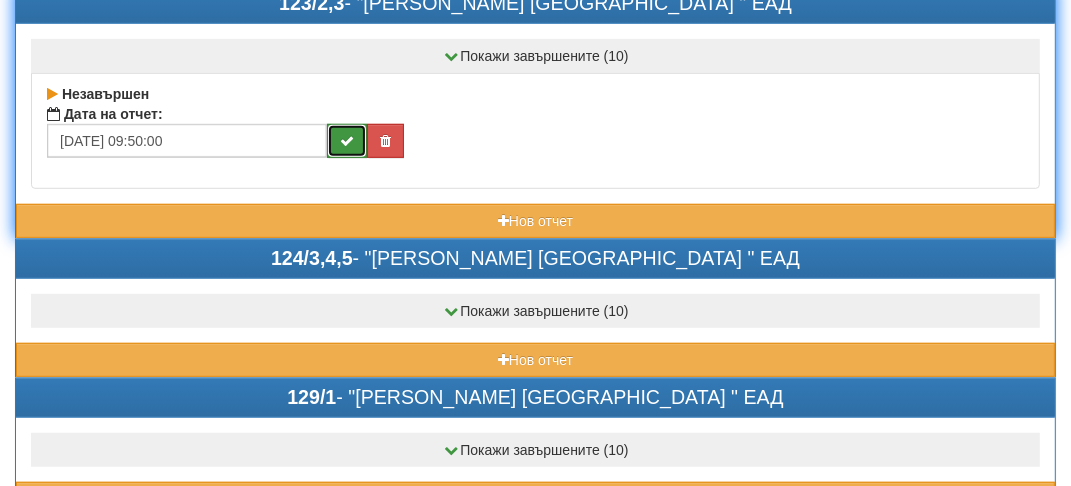 click at bounding box center (347, 141) 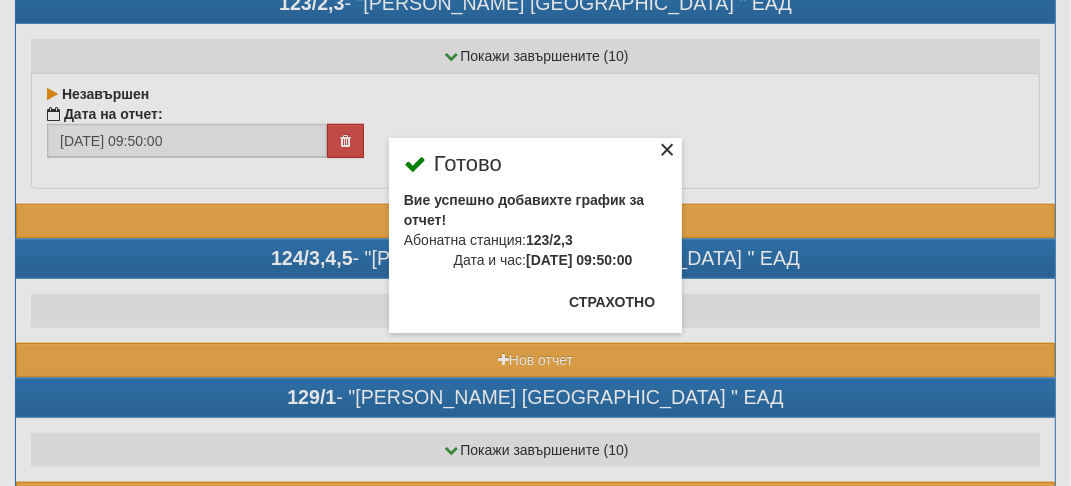 click on "×" at bounding box center (667, 153) 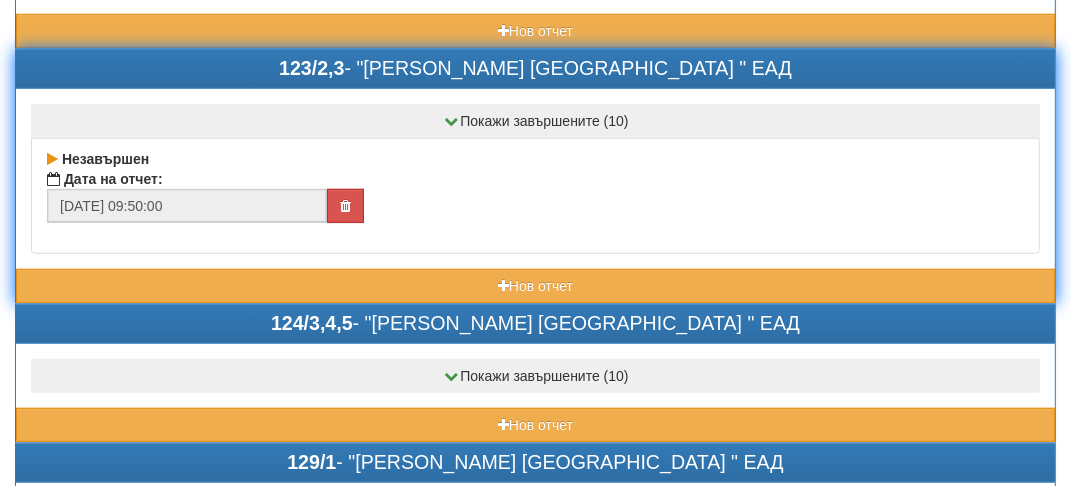 scroll, scrollTop: 649, scrollLeft: 0, axis: vertical 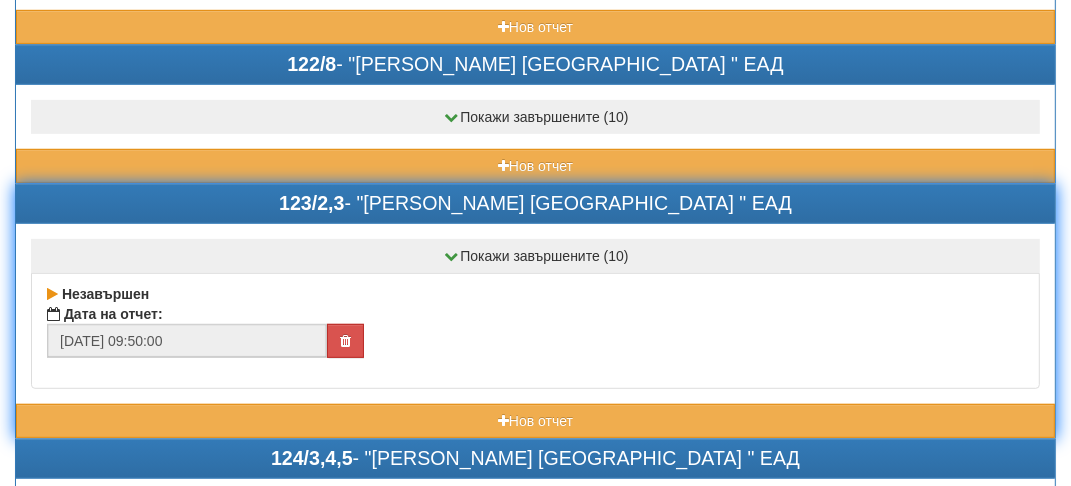 click on "123/2,3  - "ВЕОЛИЯ ЕНЕРДЖИ ВАРНА " ЕАД" at bounding box center [535, -491] 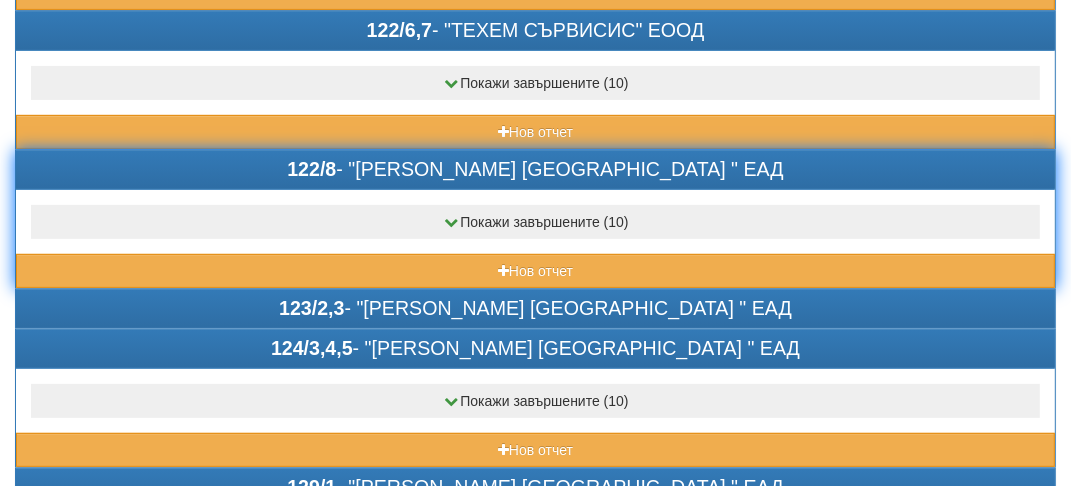 scroll, scrollTop: 549, scrollLeft: 0, axis: vertical 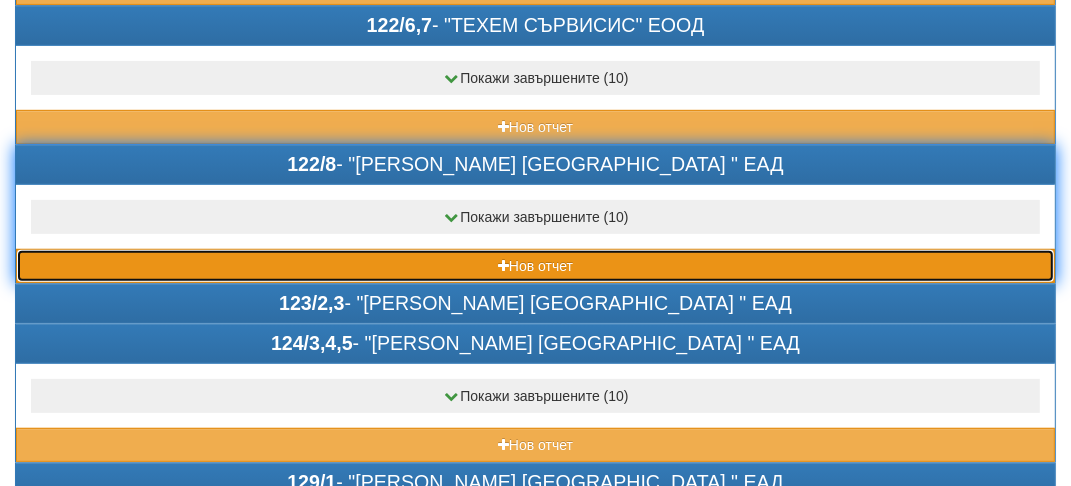 click on "Нов отчет" at bounding box center (535, 266) 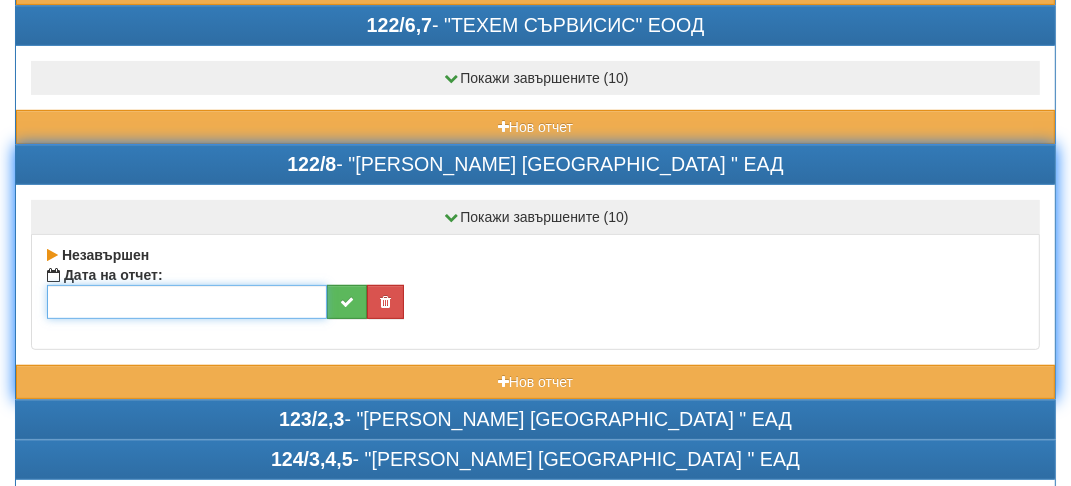 click at bounding box center (187, 302) 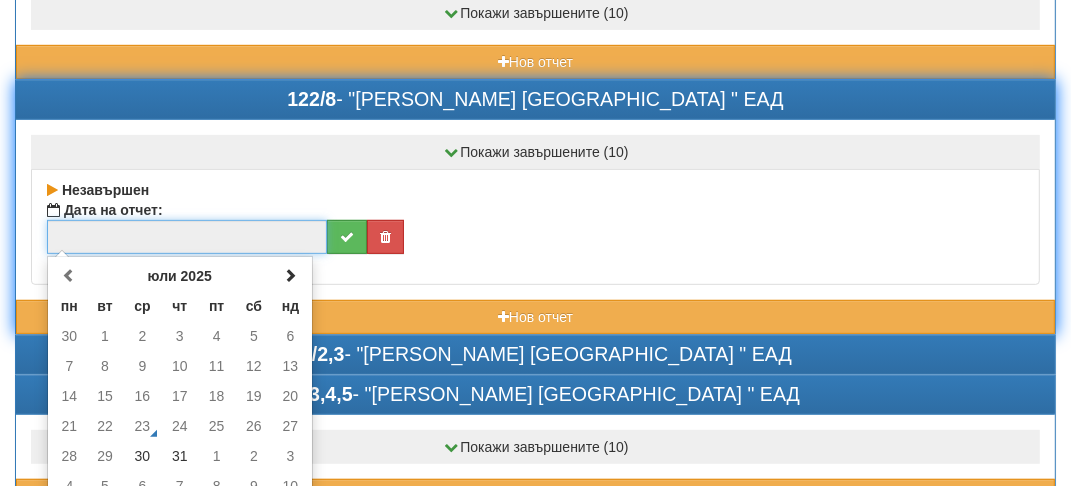 scroll, scrollTop: 649, scrollLeft: 0, axis: vertical 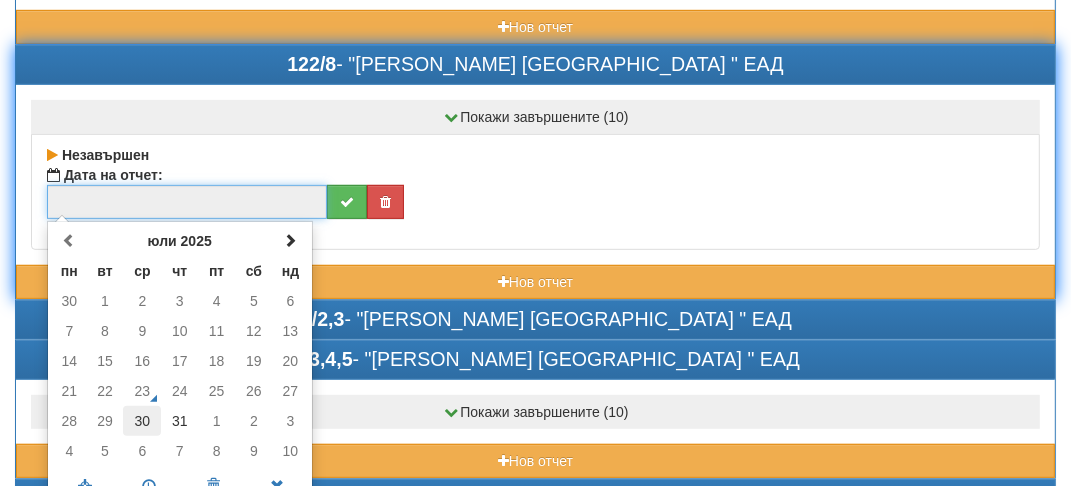 click on "30" at bounding box center (142, 421) 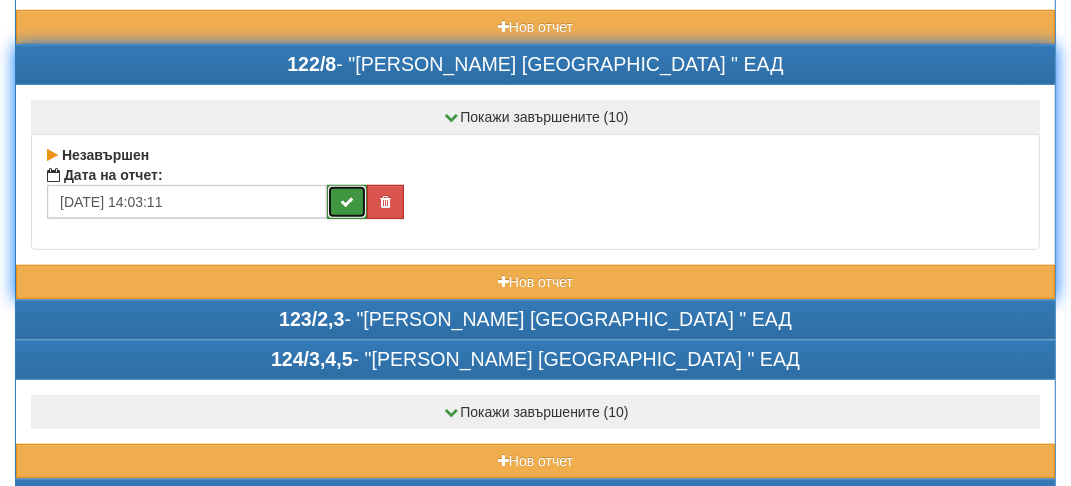 click at bounding box center [347, 202] 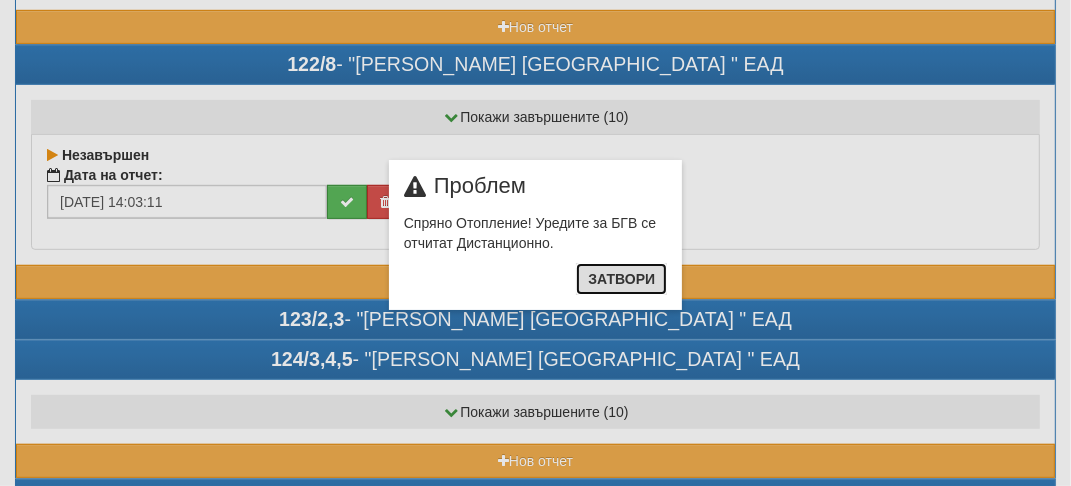 click on "Затвори" at bounding box center (621, 279) 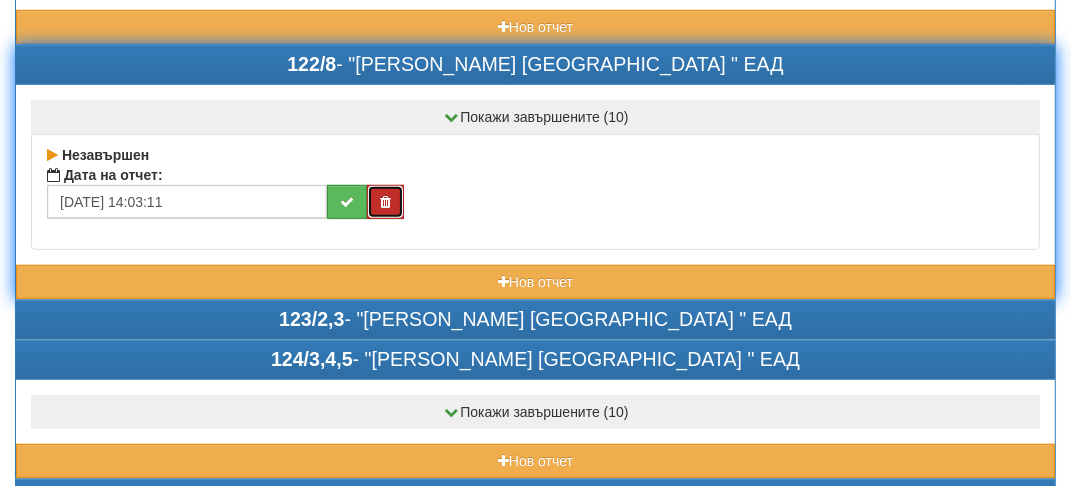 click at bounding box center [385, 202] 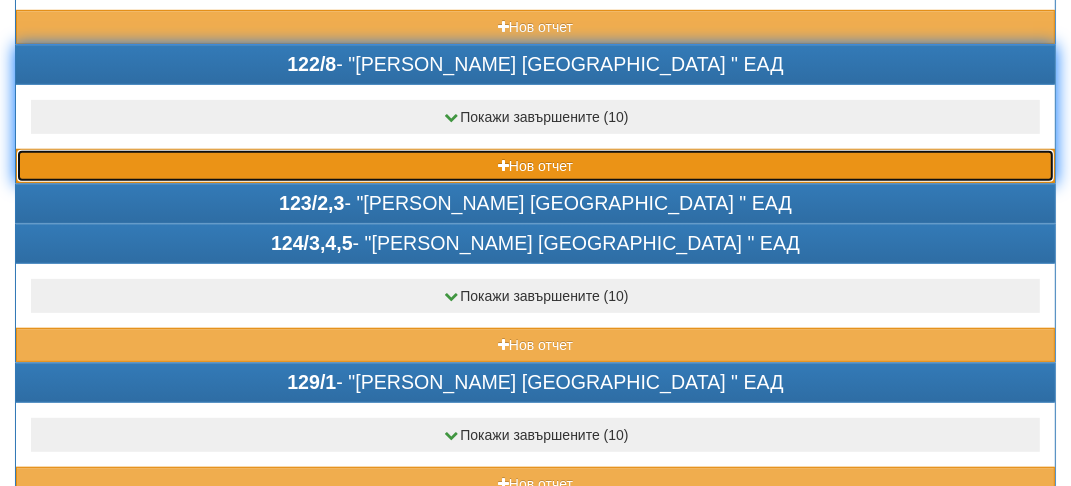 click on "Нов отчет" at bounding box center [535, 166] 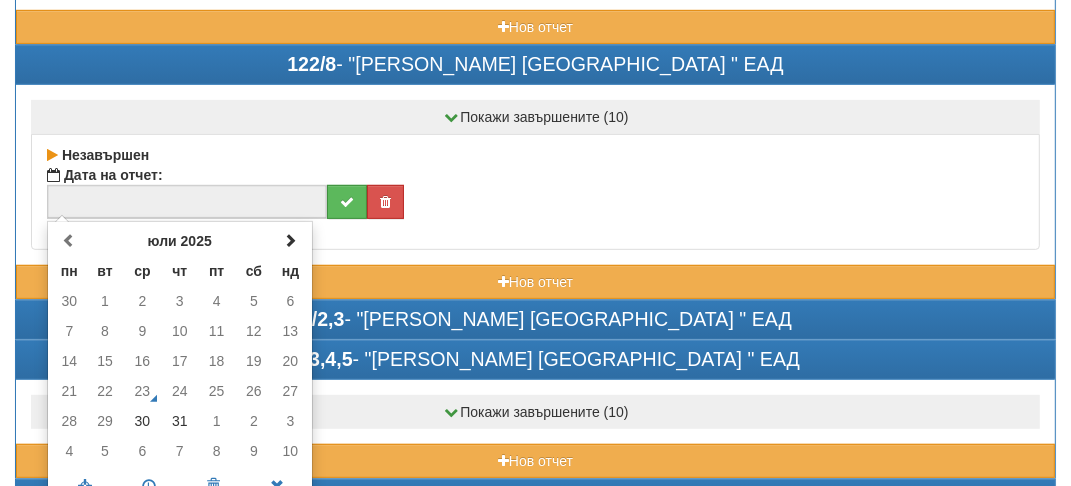 drag, startPoint x: 104, startPoint y: 188, endPoint x: 573, endPoint y: 159, distance: 469.89572 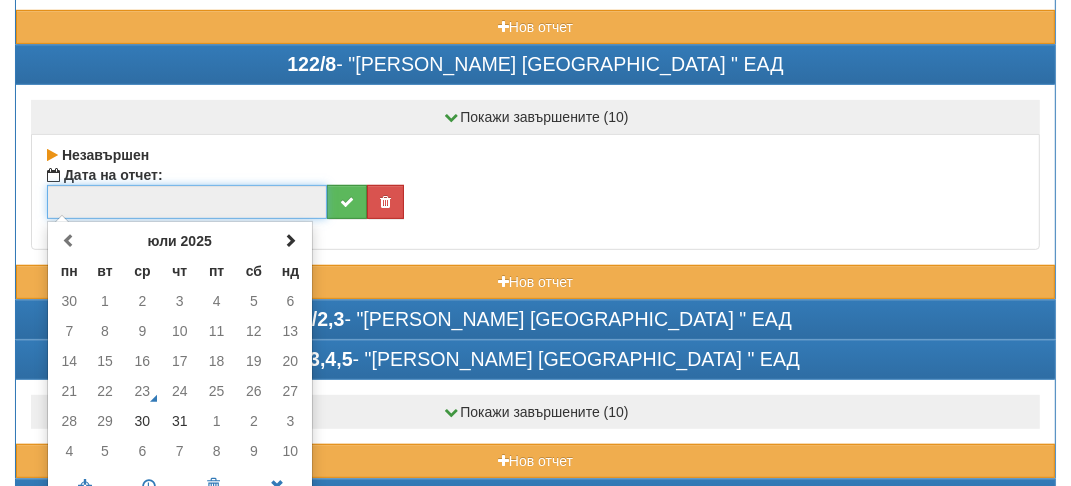 click at bounding box center (187, 202) 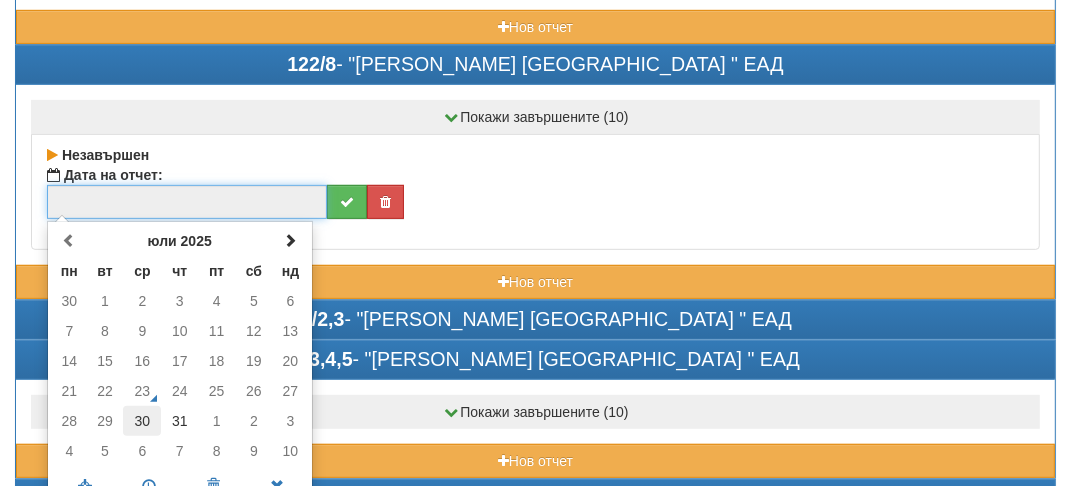 click on "30" at bounding box center (142, 421) 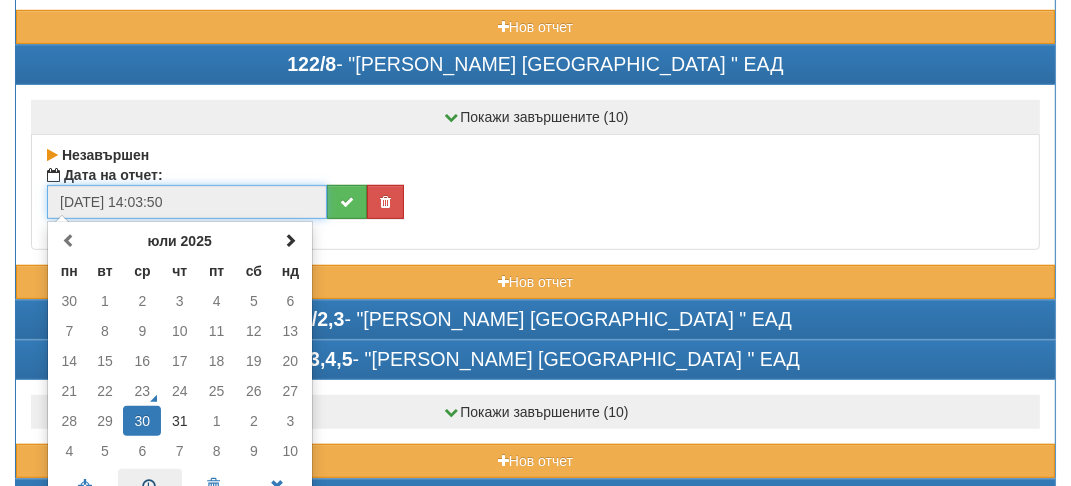 click at bounding box center (150, 486) 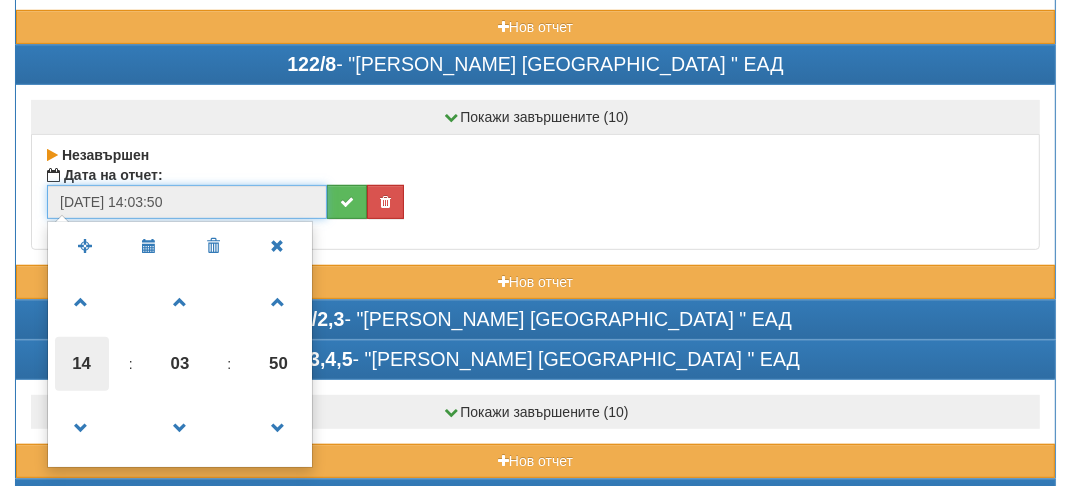 click on "14" at bounding box center (82, 364) 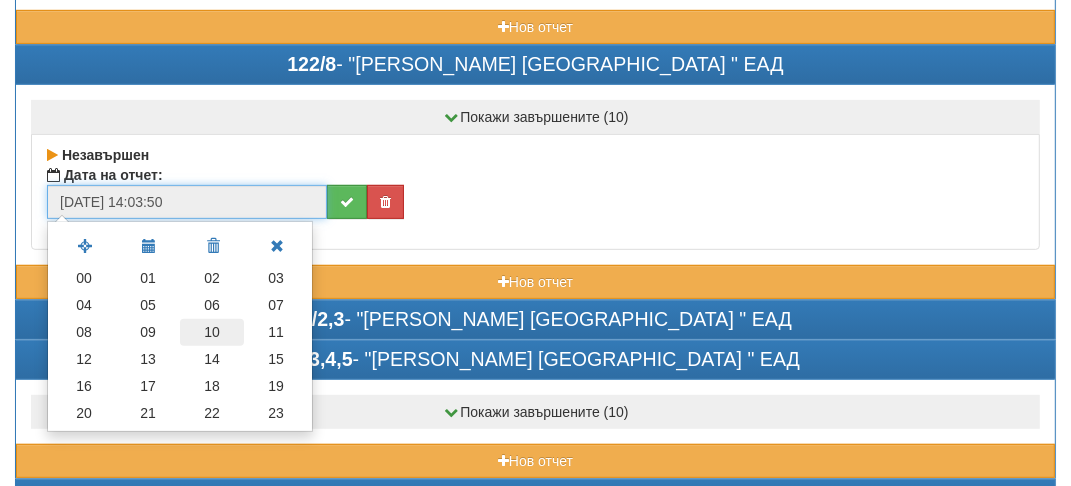 click on "10" at bounding box center [212, 332] 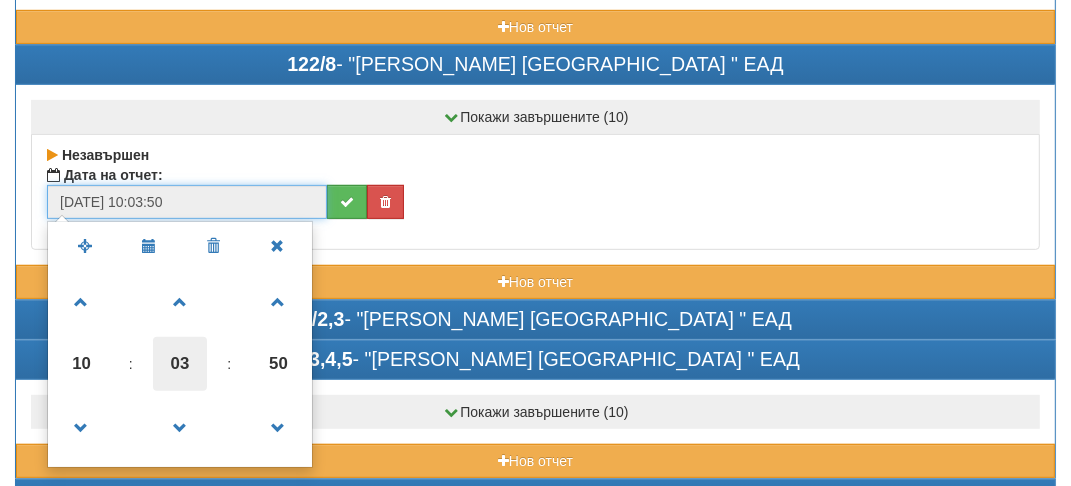 click on "03" at bounding box center [180, 364] 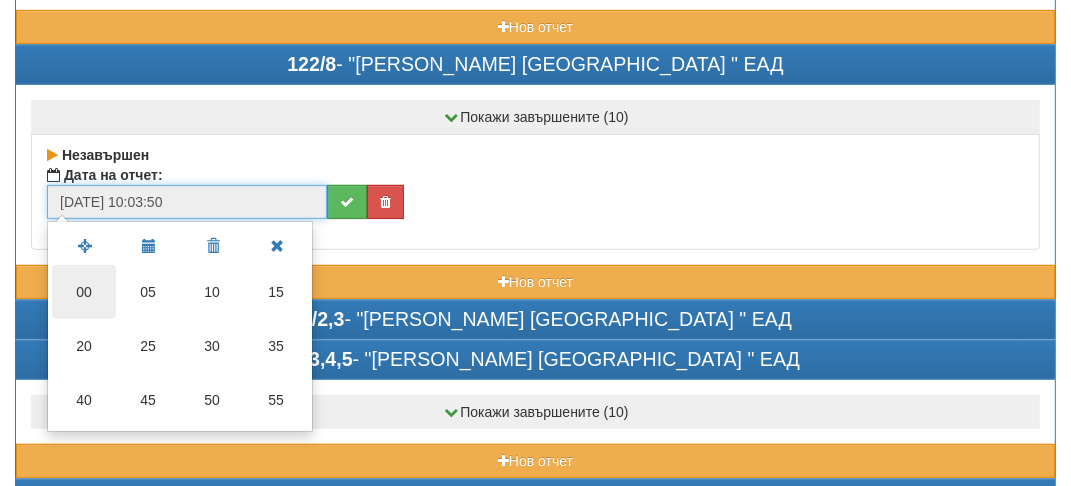 click on "00" at bounding box center (84, 292) 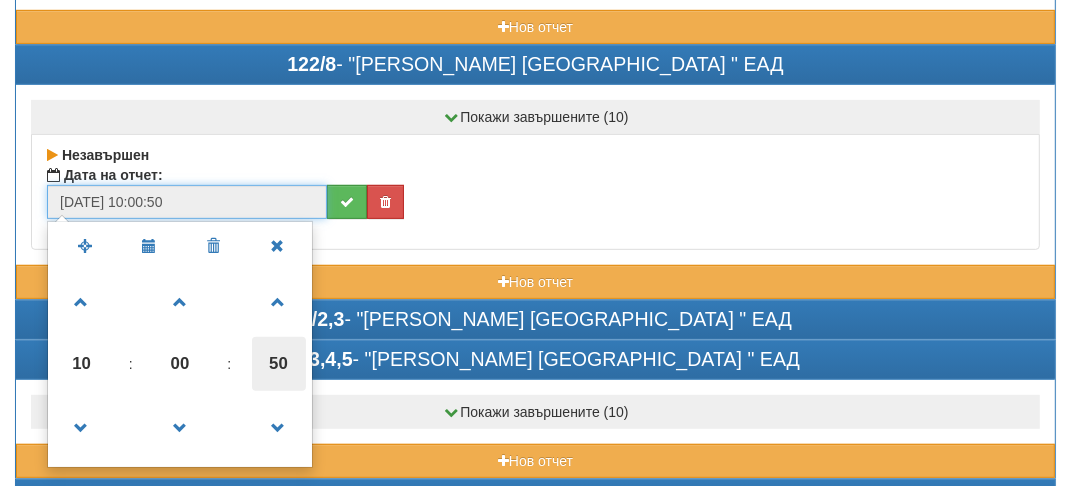 click on "50" at bounding box center [279, 364] 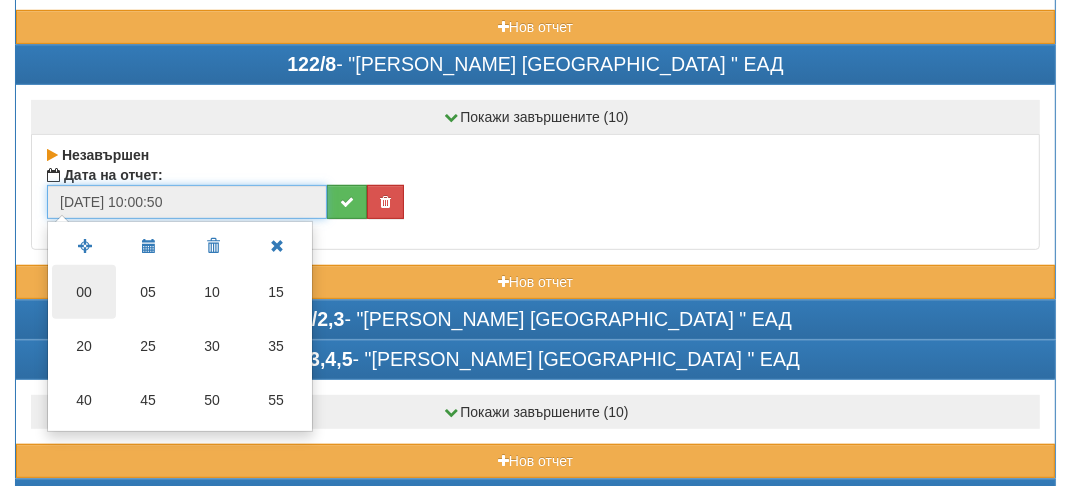 click on "00" at bounding box center [84, 292] 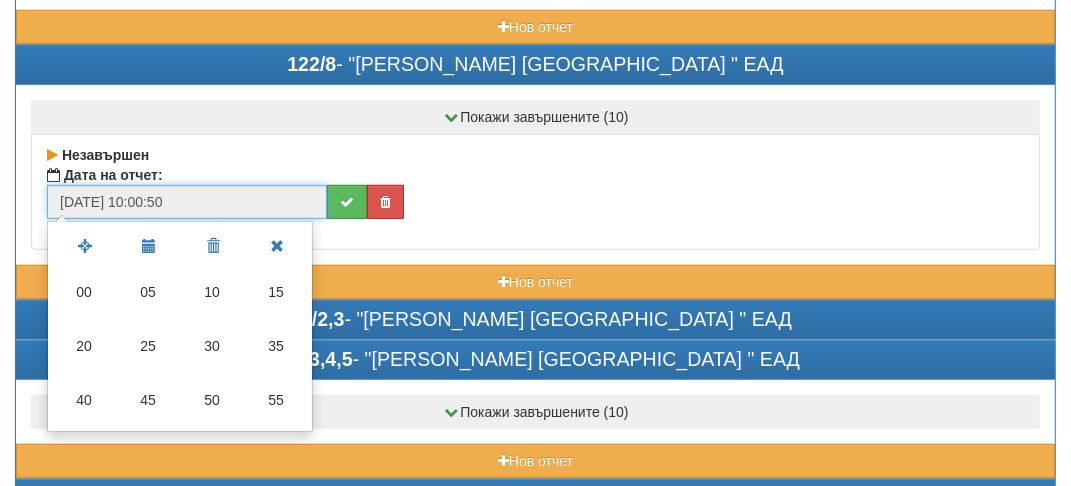 type on "30/07/2025 10:00:00" 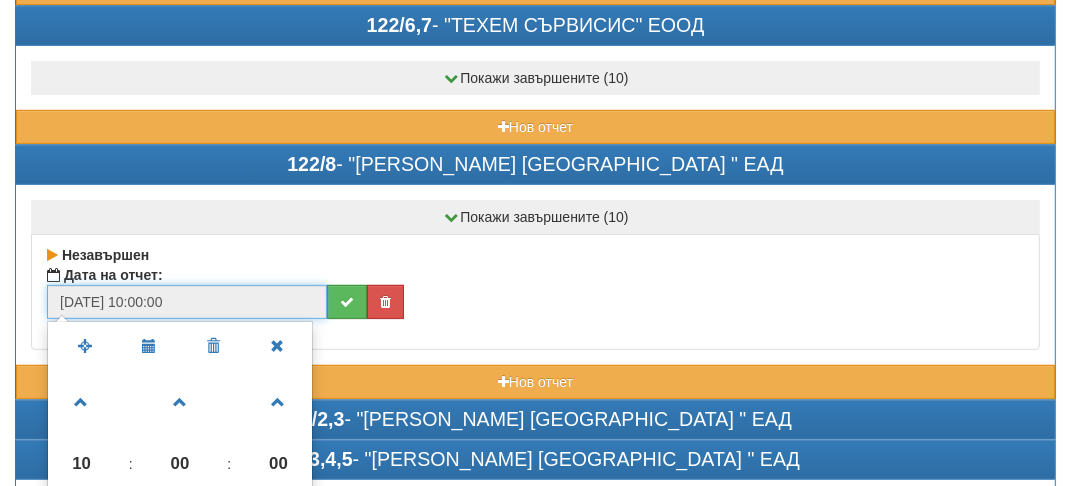 scroll, scrollTop: 449, scrollLeft: 0, axis: vertical 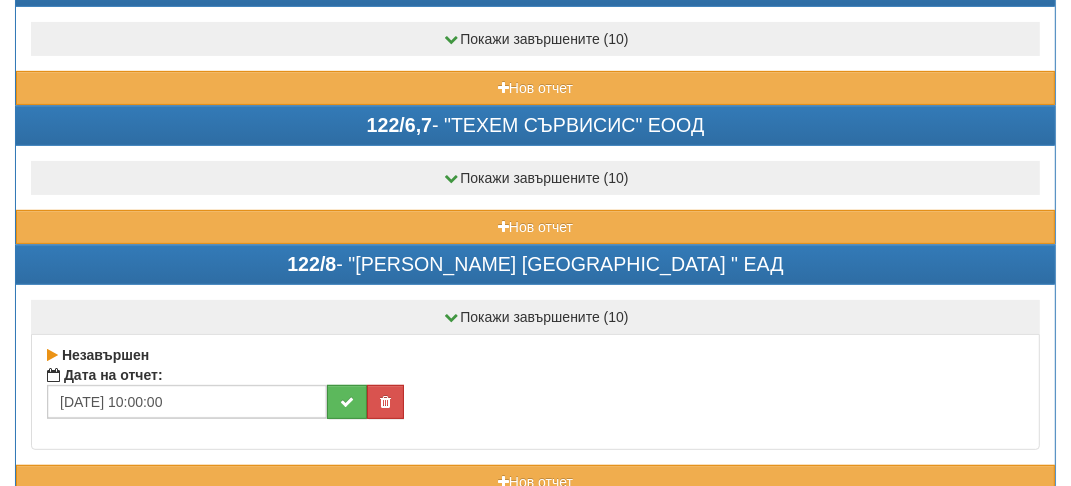 click on "122/8  - "ВЕОЛИЯ ЕНЕРДЖИ ВАРНА " ЕАД" at bounding box center [535, -291] 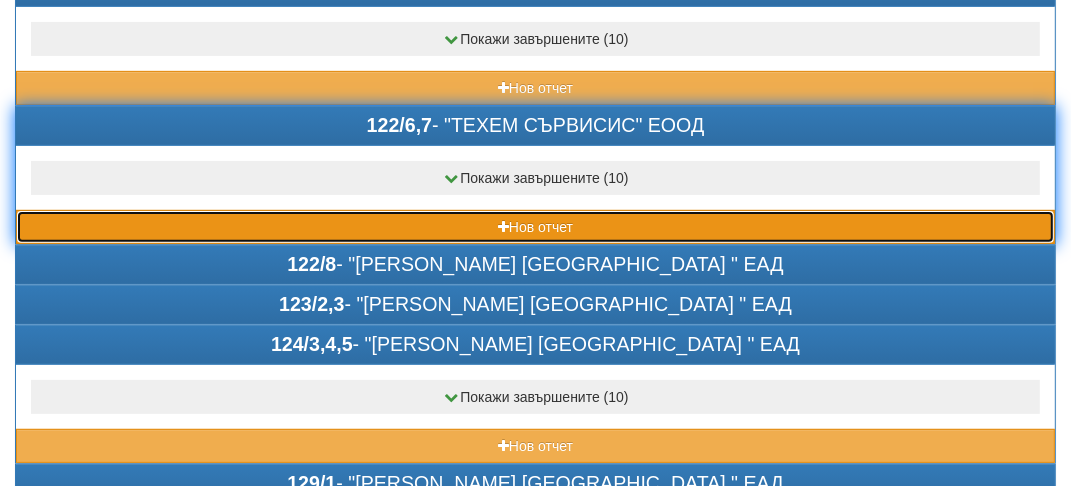click on "Нов отчет" at bounding box center [535, 227] 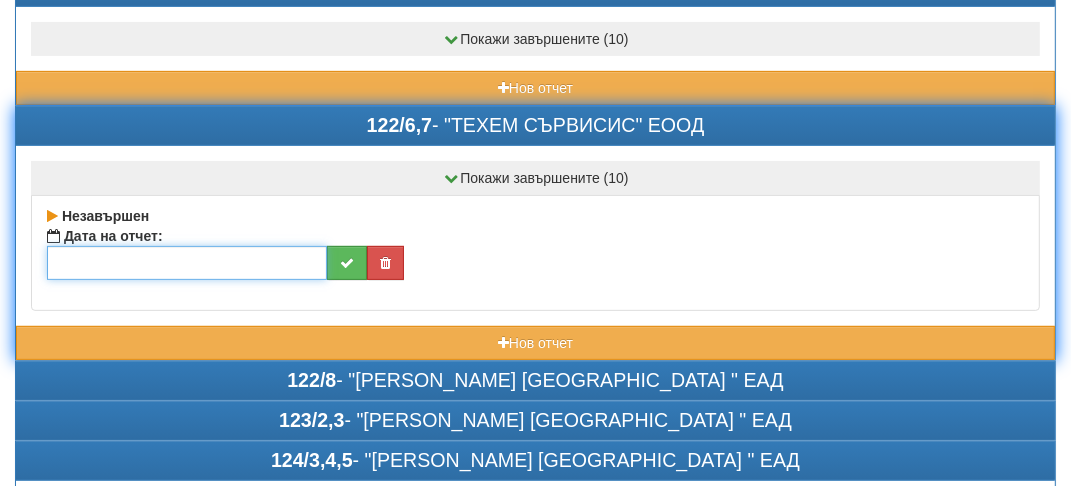click at bounding box center (187, 263) 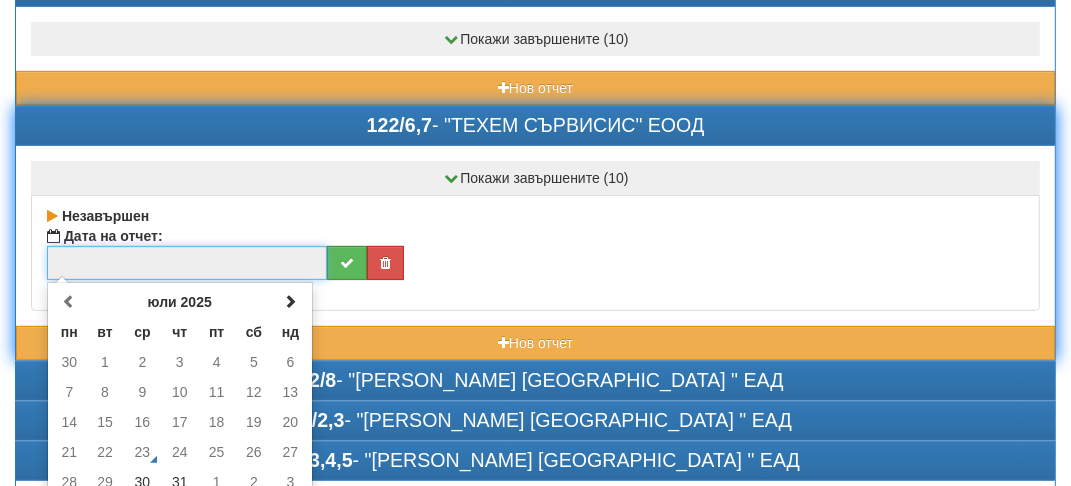 click at bounding box center [187, 263] 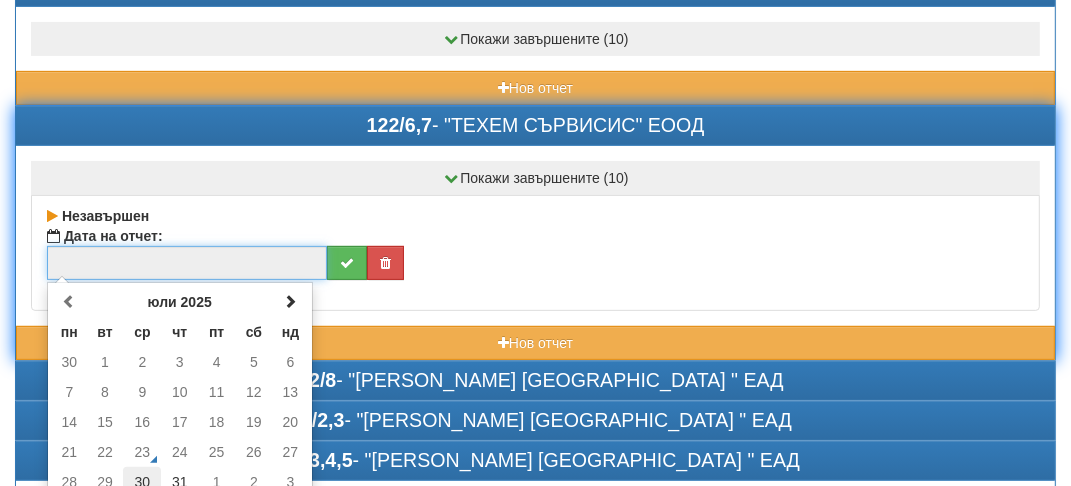 click on "30" at bounding box center (142, 482) 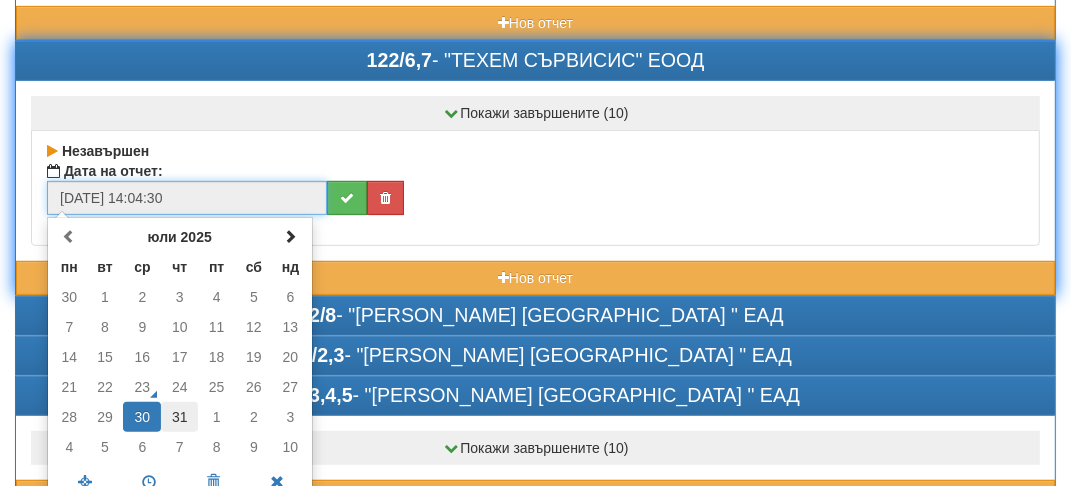 scroll, scrollTop: 549, scrollLeft: 0, axis: vertical 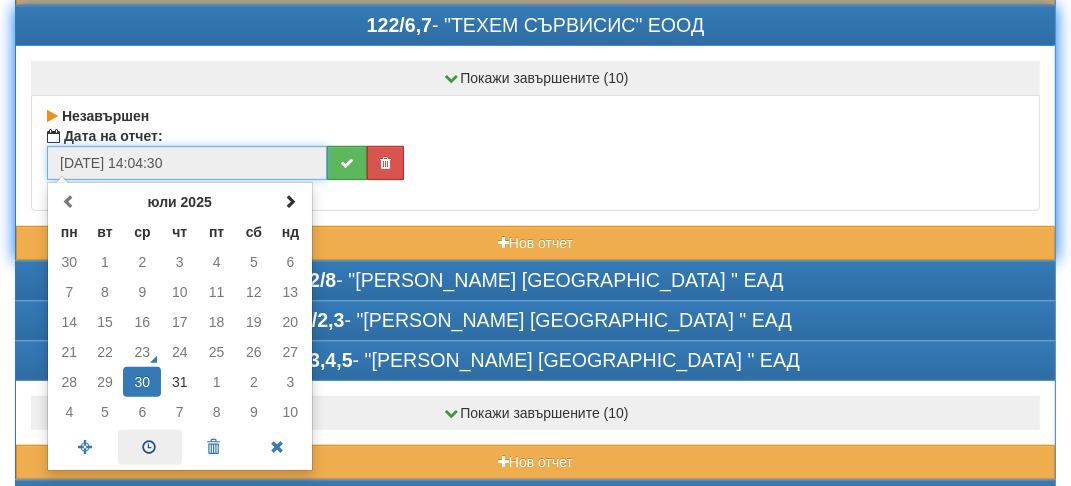click at bounding box center [150, 447] 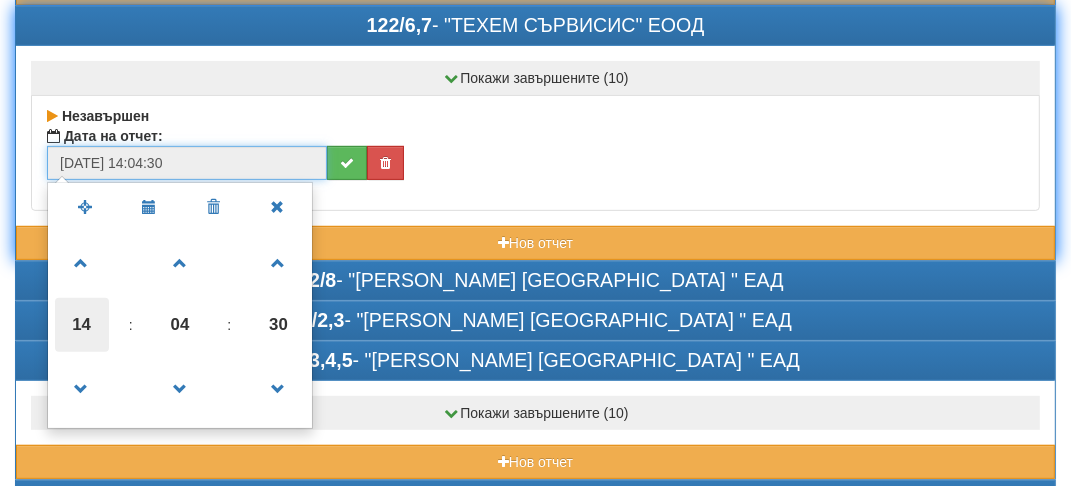 click on "14" at bounding box center [82, 325] 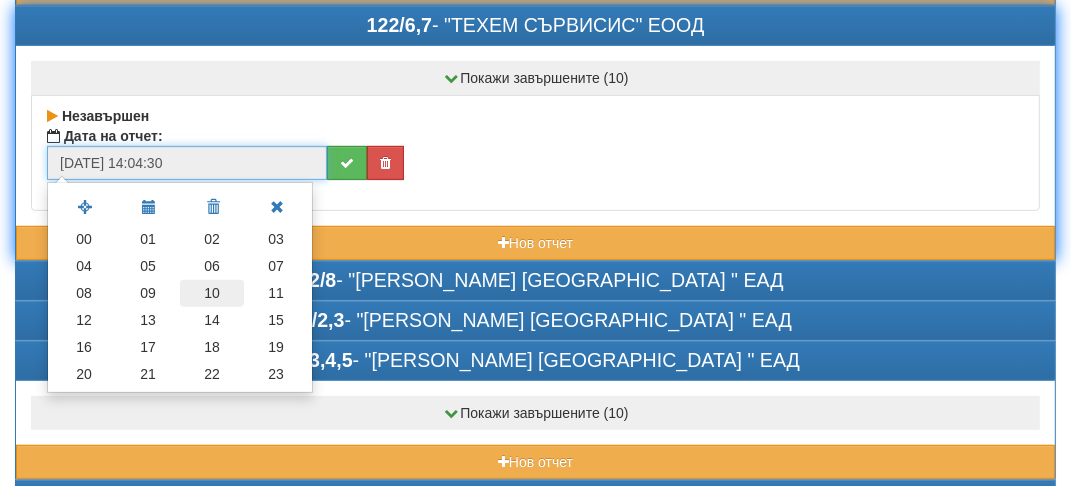 click on "10" at bounding box center (212, 293) 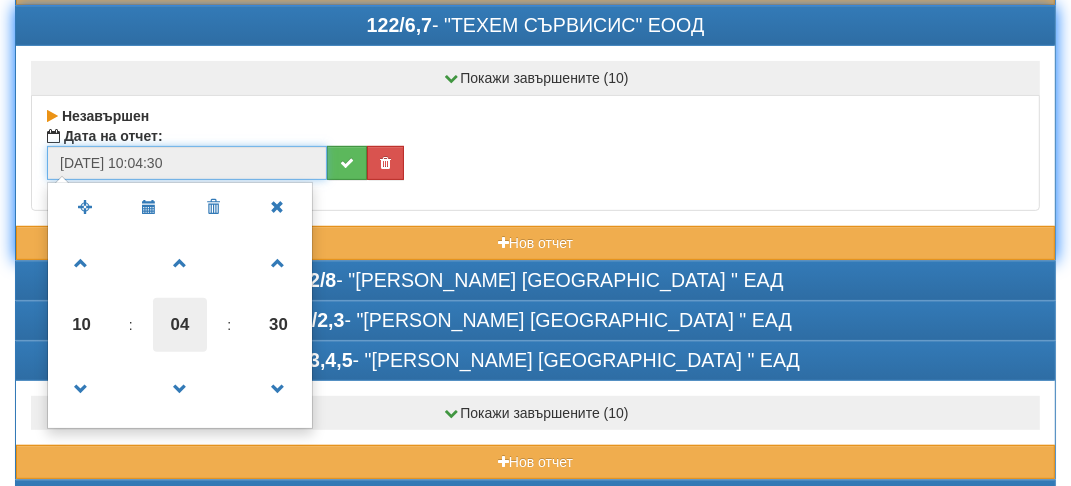click on "04" at bounding box center (180, 325) 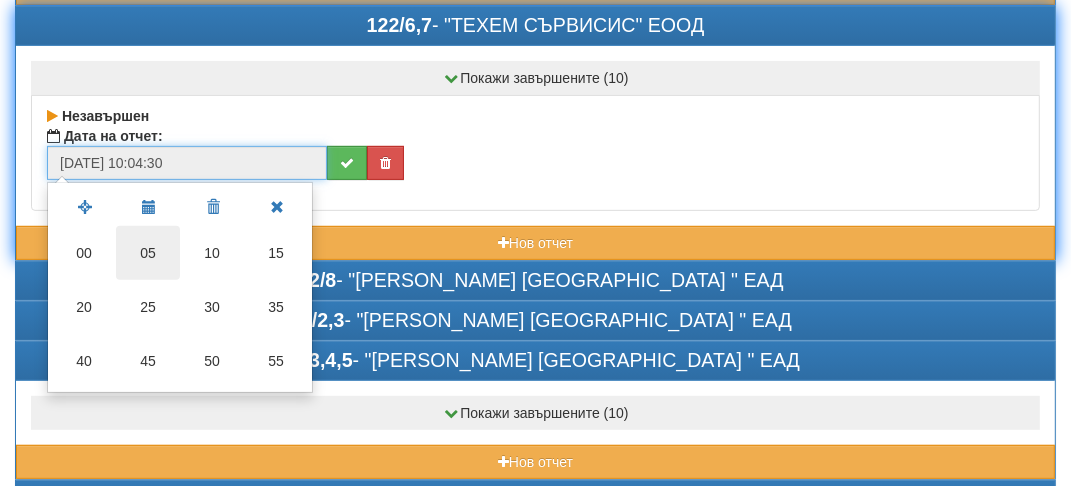 click on "05" at bounding box center [148, 253] 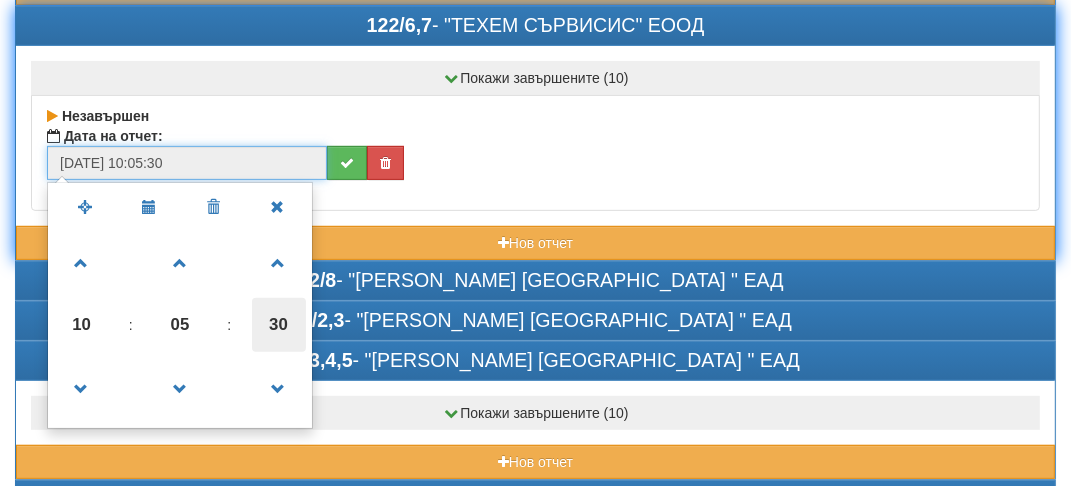 click on "30" at bounding box center [279, 325] 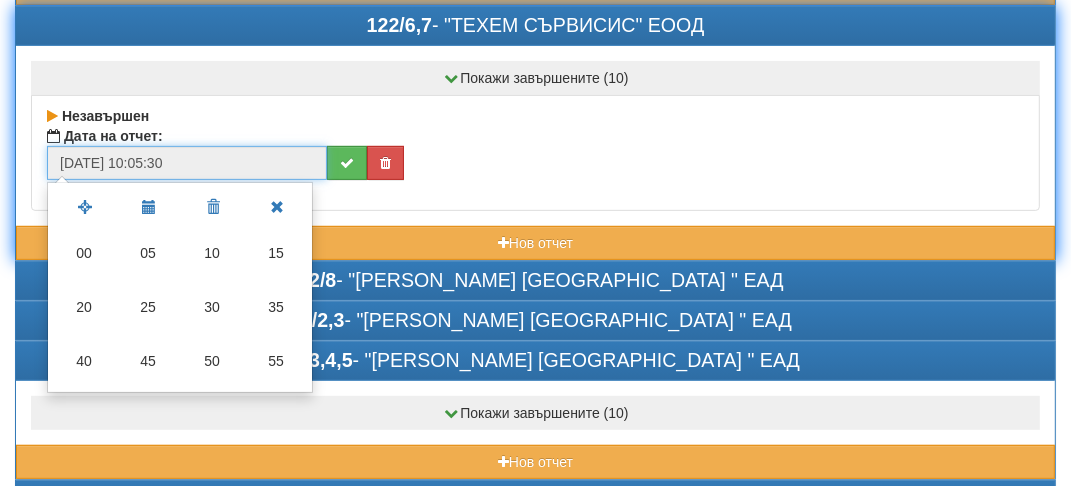 click on "00" at bounding box center [84, 253] 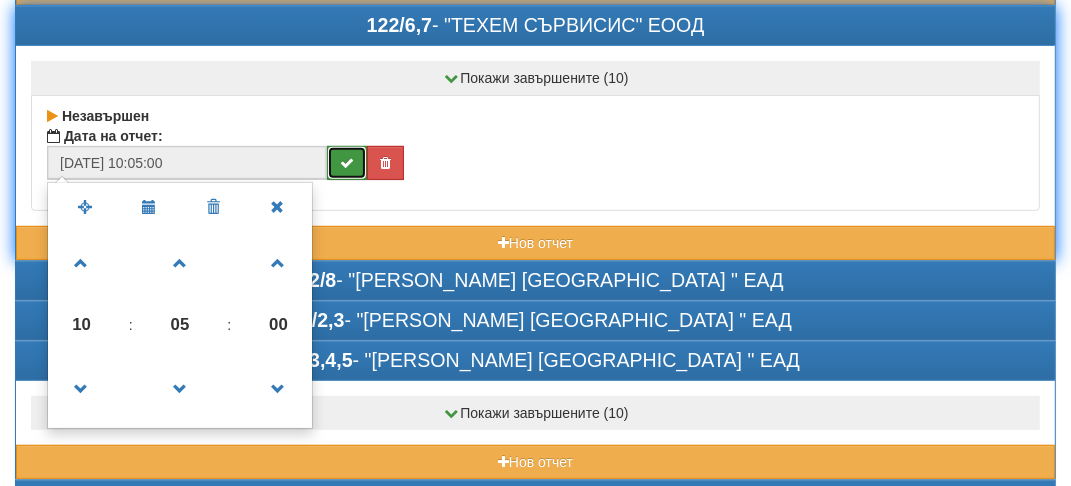 click at bounding box center [347, 163] 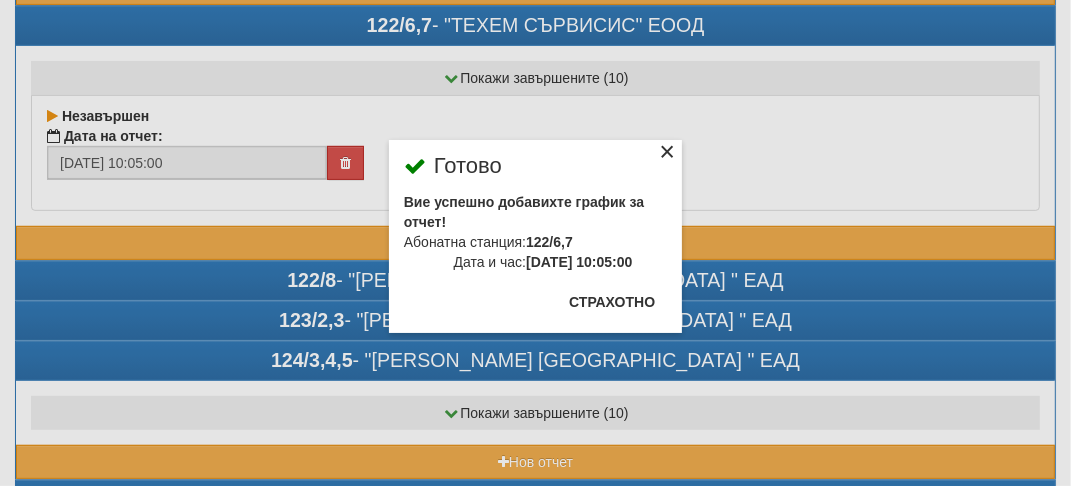 click on "×" at bounding box center [667, 155] 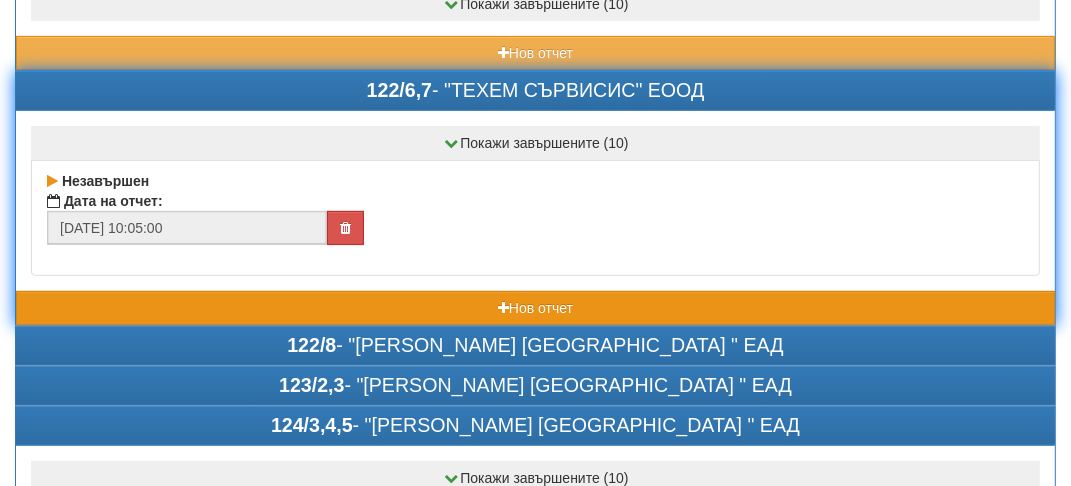 scroll, scrollTop: 449, scrollLeft: 0, axis: vertical 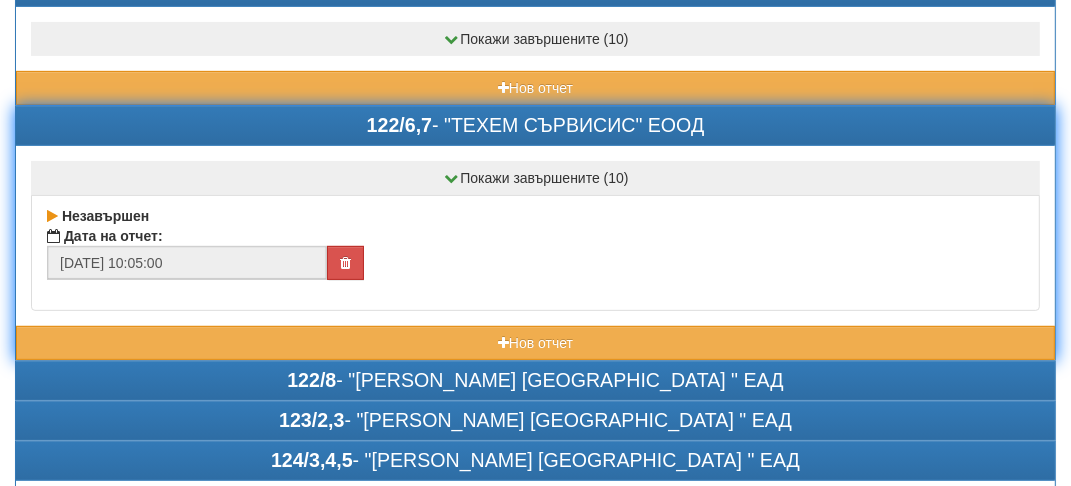 click on "122/6,7  - "ТЕХЕМ СЪРВИСИС" ЕООД" at bounding box center [535, -291] 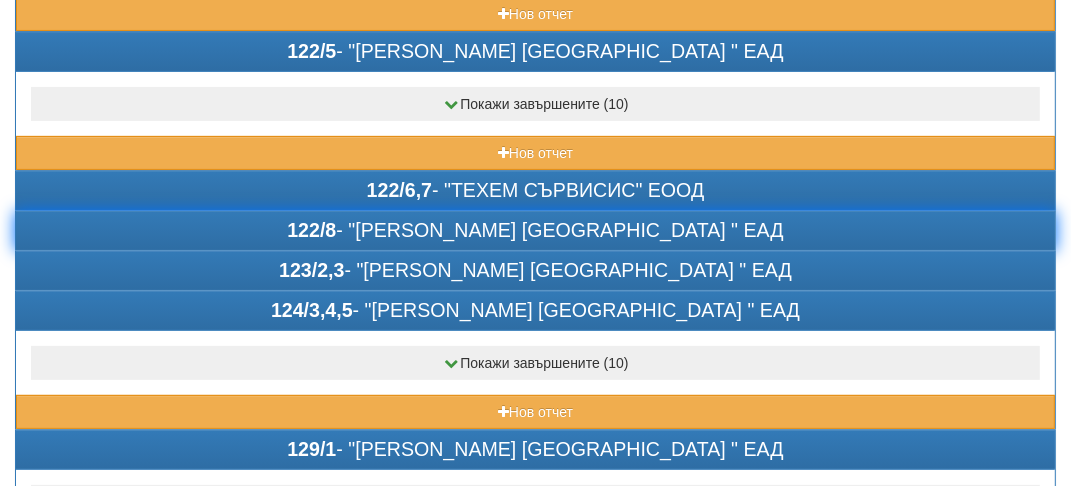 scroll, scrollTop: 349, scrollLeft: 0, axis: vertical 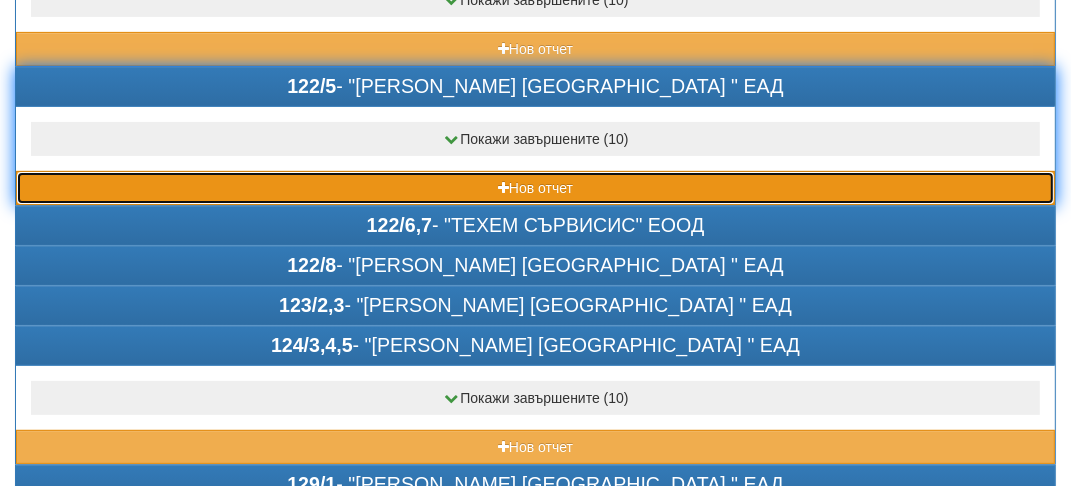 click on "Нов отчет" at bounding box center (535, 188) 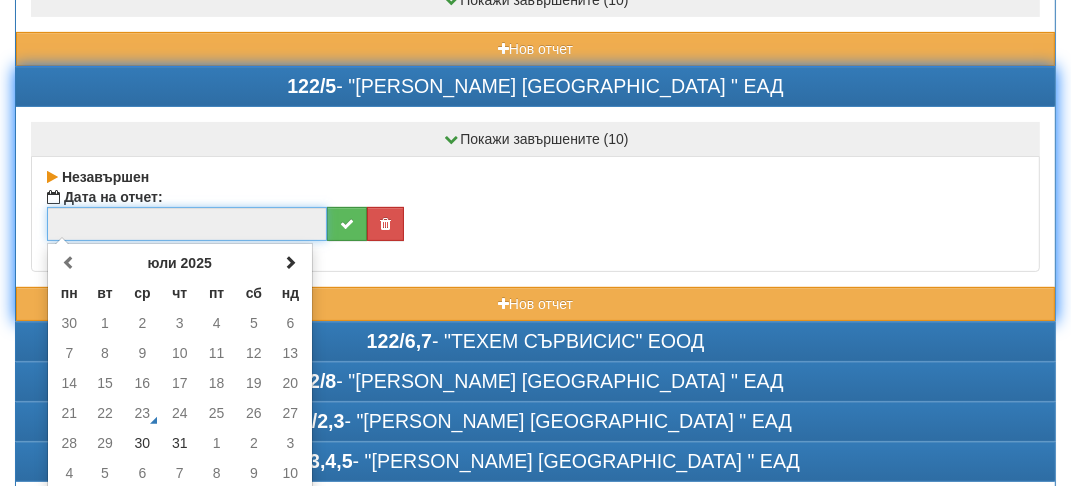 click at bounding box center (187, 224) 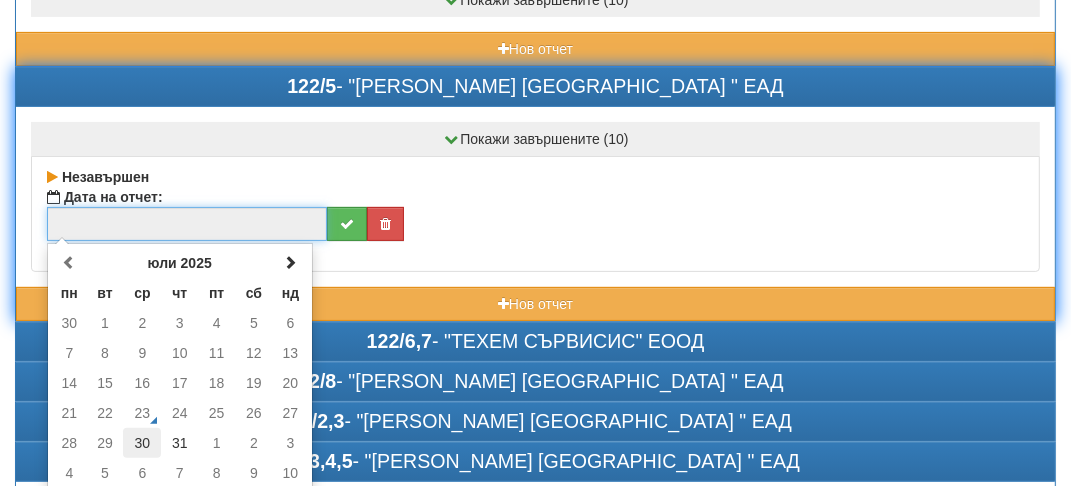 click on "30" at bounding box center [142, 443] 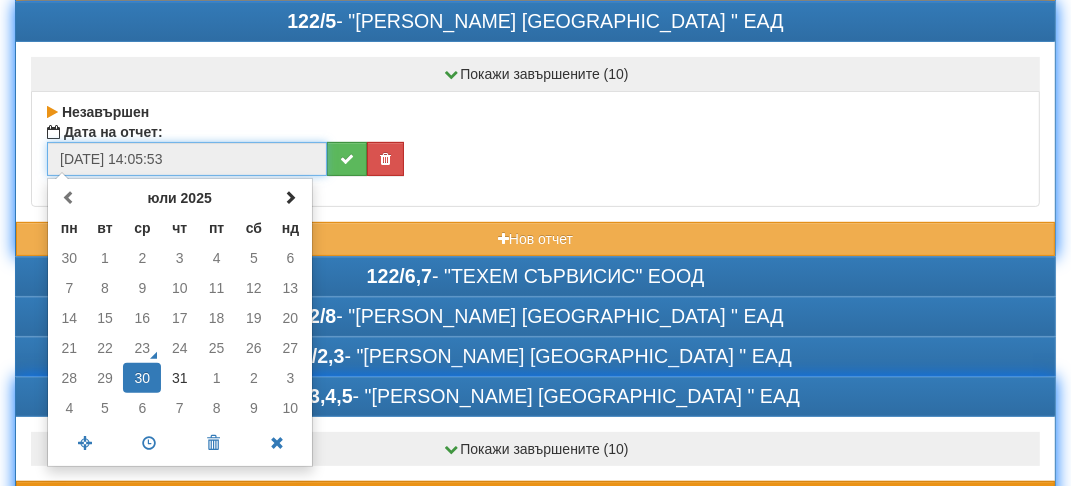 scroll, scrollTop: 449, scrollLeft: 0, axis: vertical 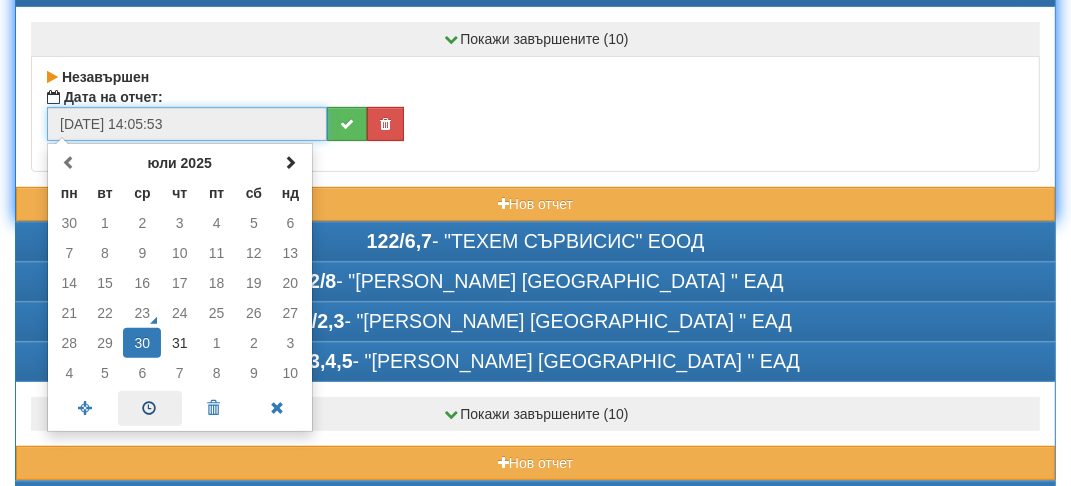 click at bounding box center (150, 408) 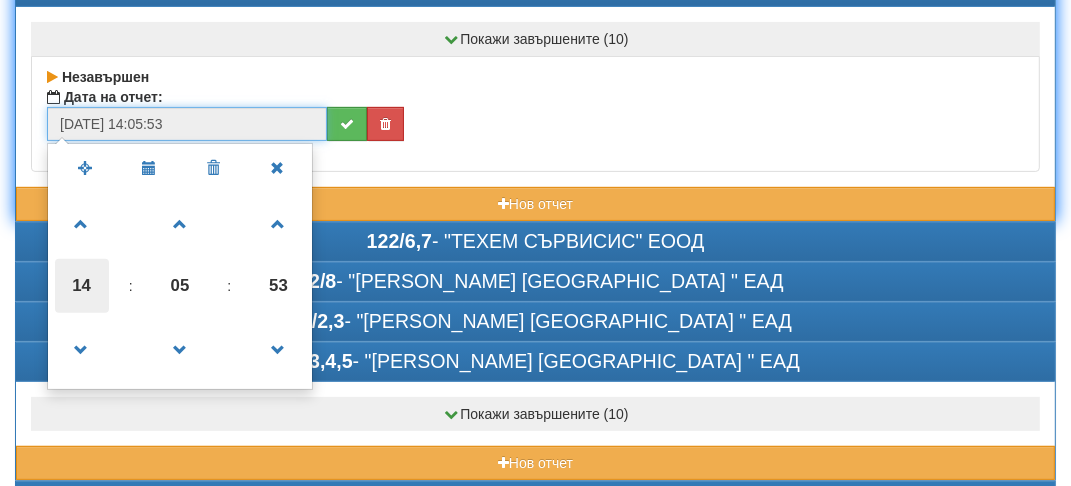 click on "14" at bounding box center (82, 286) 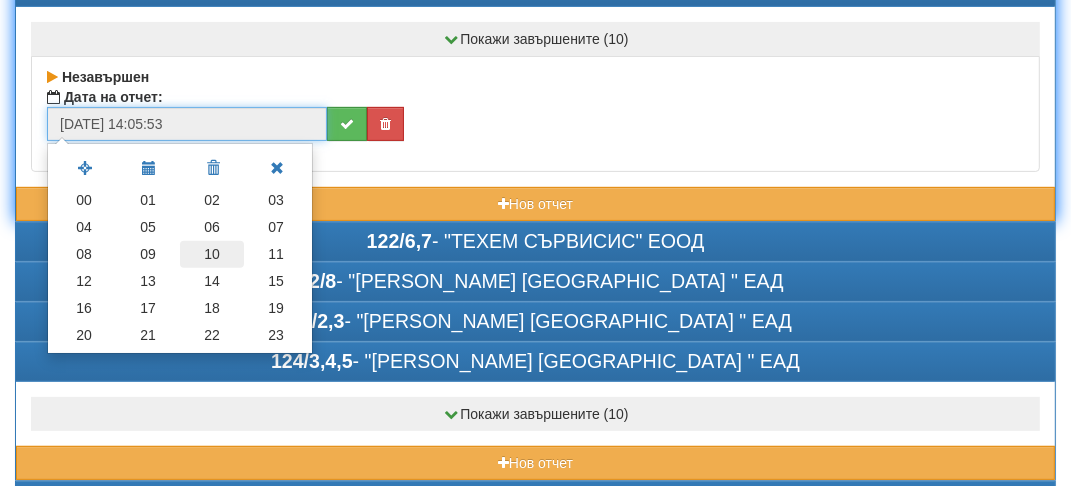 click on "10" at bounding box center [212, 254] 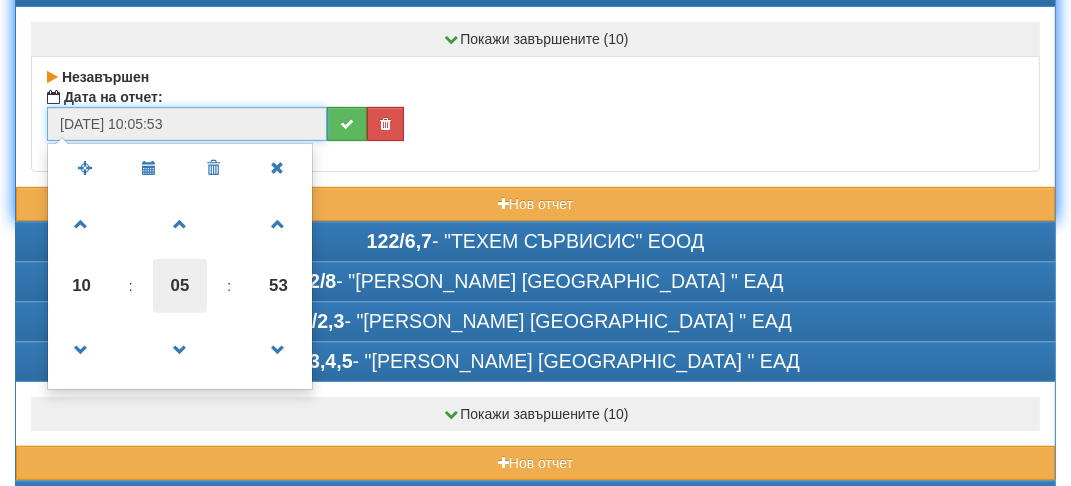click on "05" at bounding box center [180, 286] 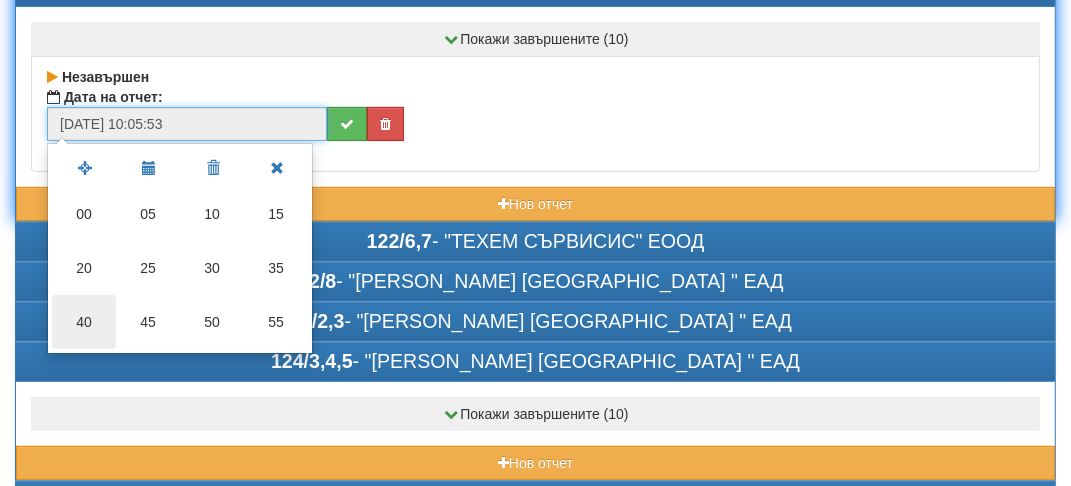 click on "40" at bounding box center [84, 322] 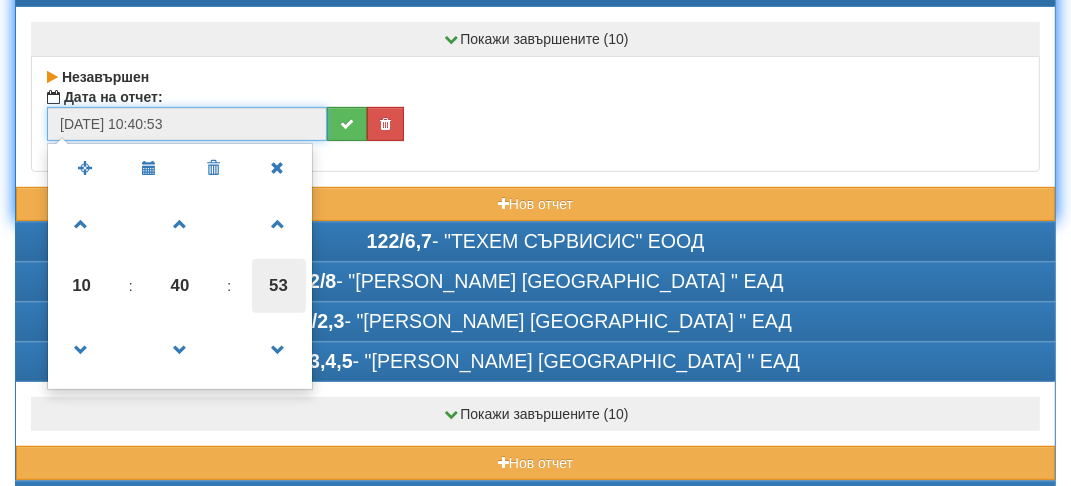 click on "53" at bounding box center (279, 286) 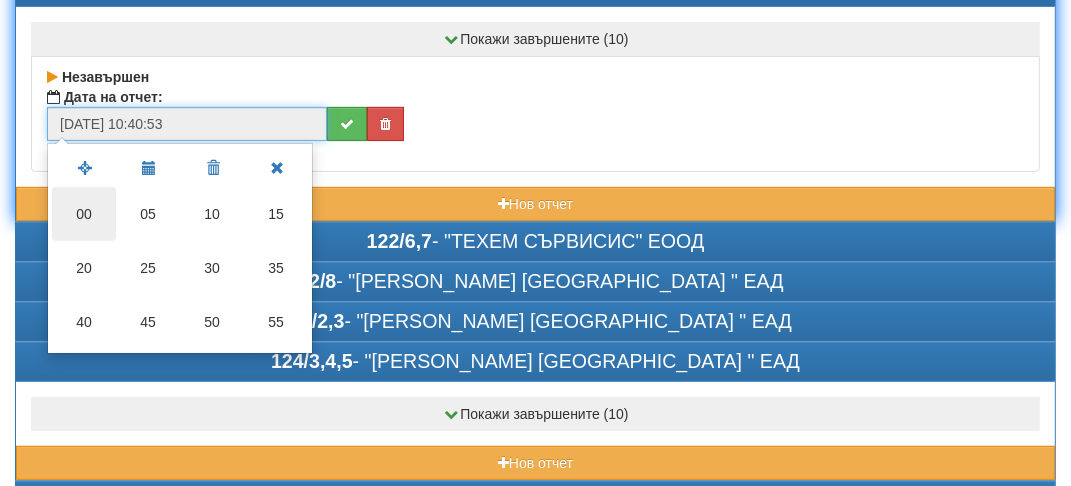 click on "00" at bounding box center [84, 214] 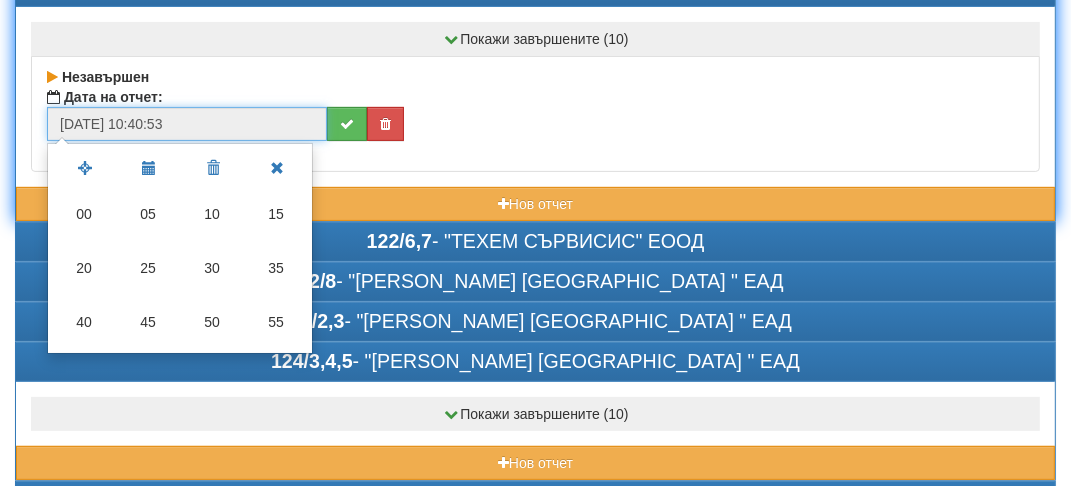 type on "30/07/2025 10:40:00" 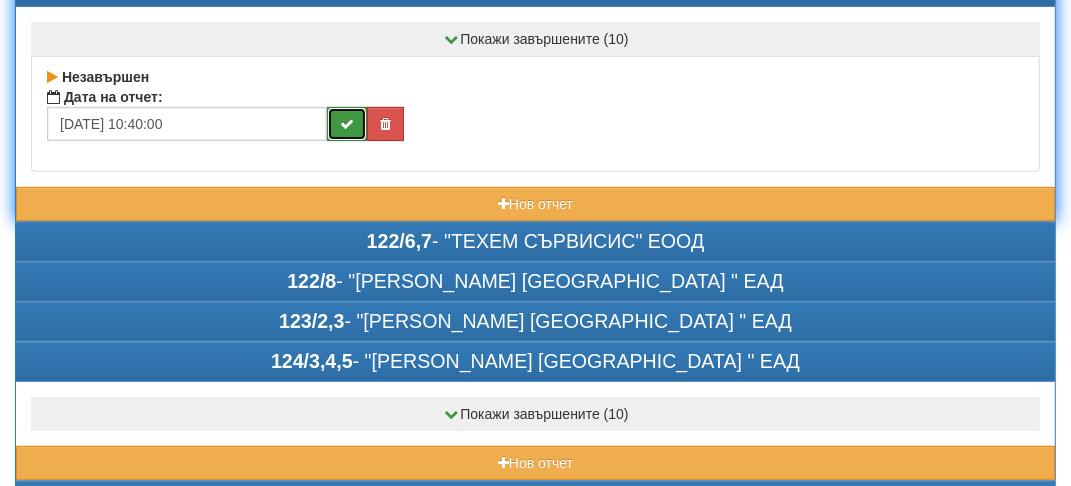click at bounding box center (347, 124) 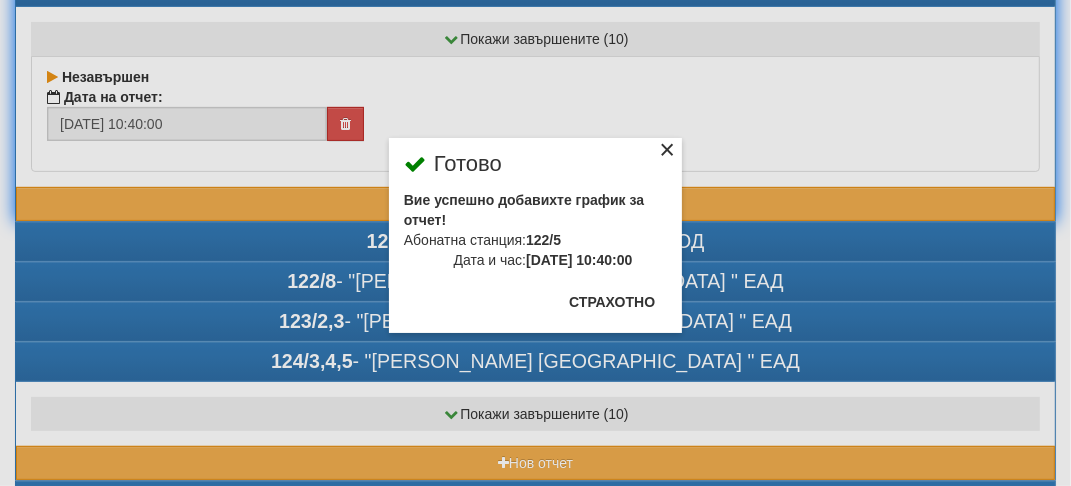 click on "×" at bounding box center [667, 153] 